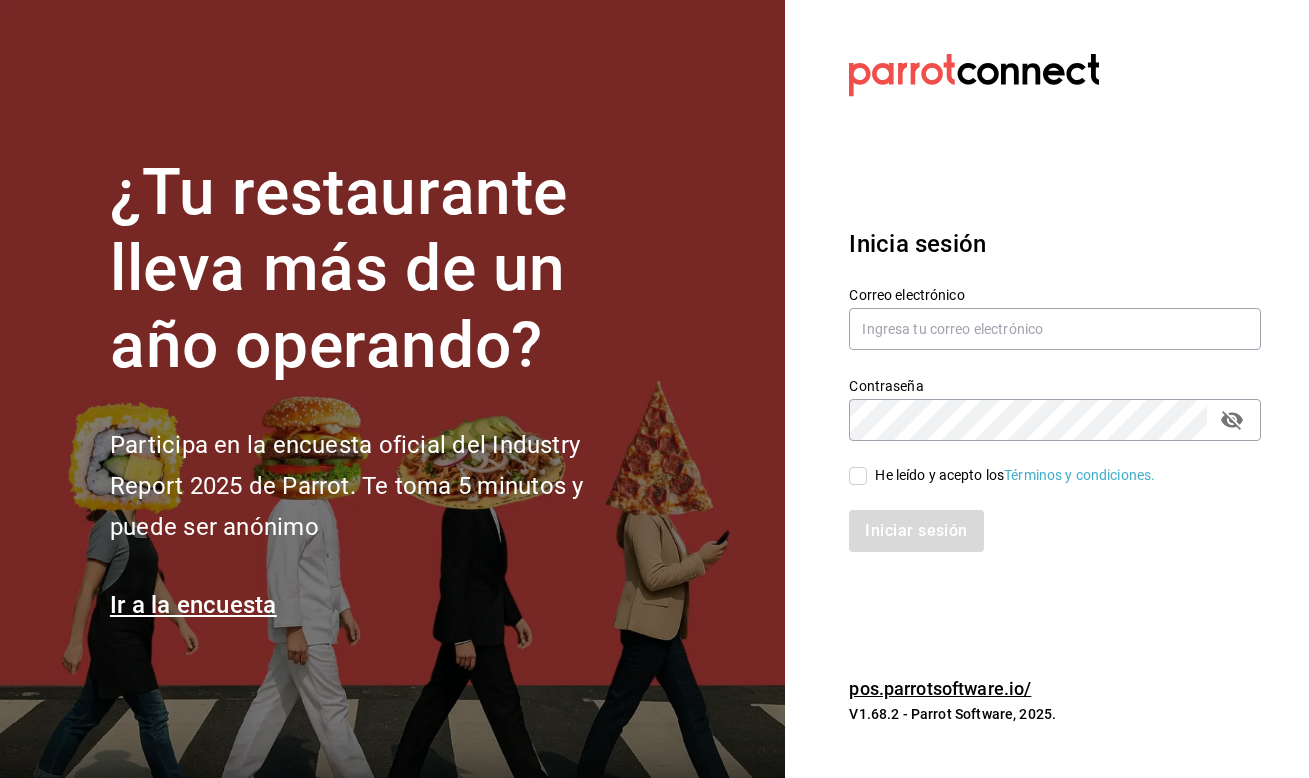 scroll, scrollTop: 0, scrollLeft: 0, axis: both 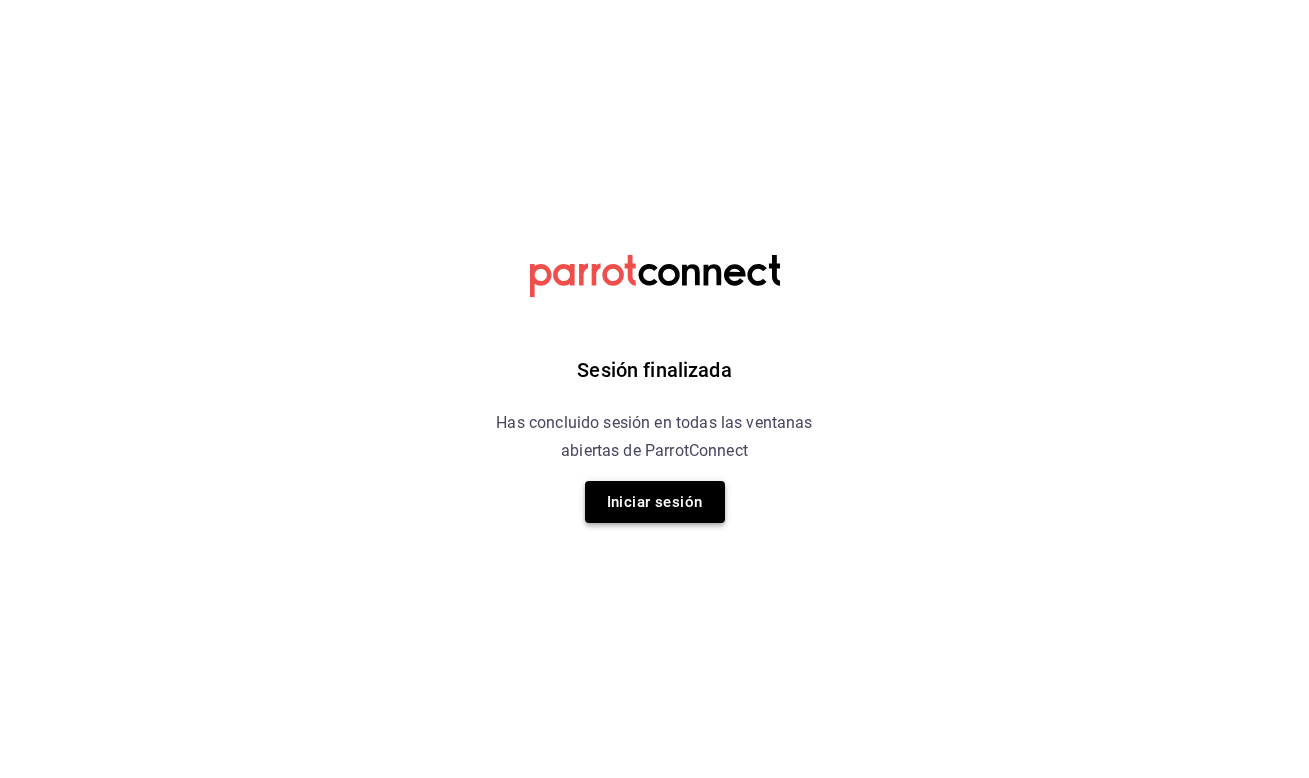 click on "Iniciar sesión" at bounding box center (655, 502) 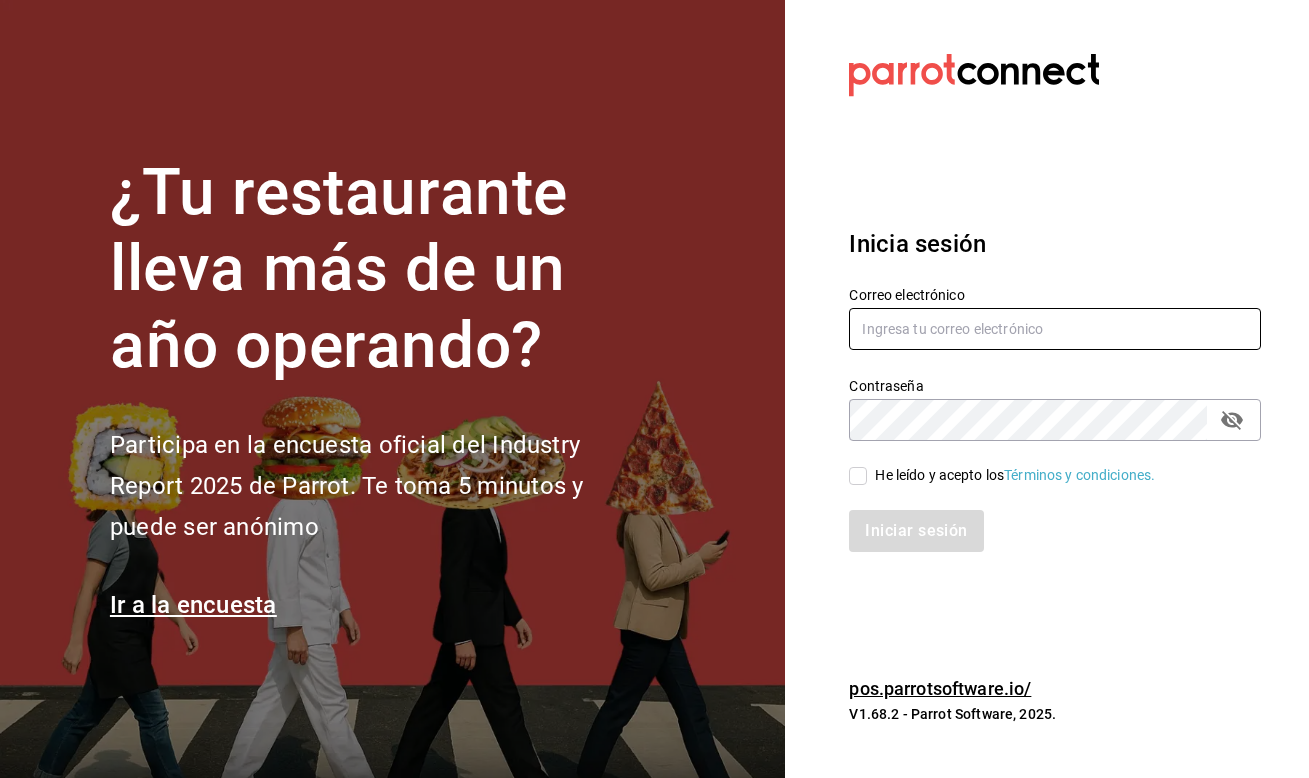 type on "[USERNAME]@example.com" 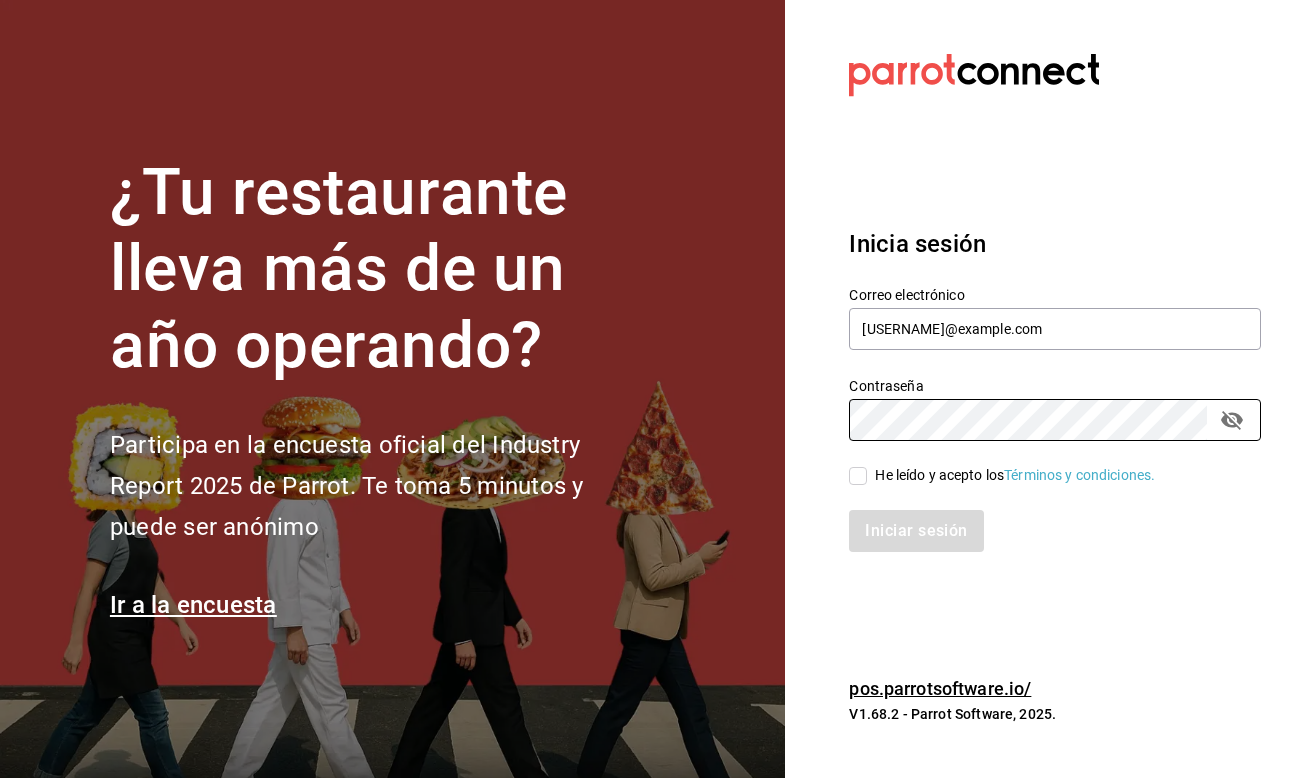 click on "He leído y acepto los  Términos y condiciones." at bounding box center [858, 476] 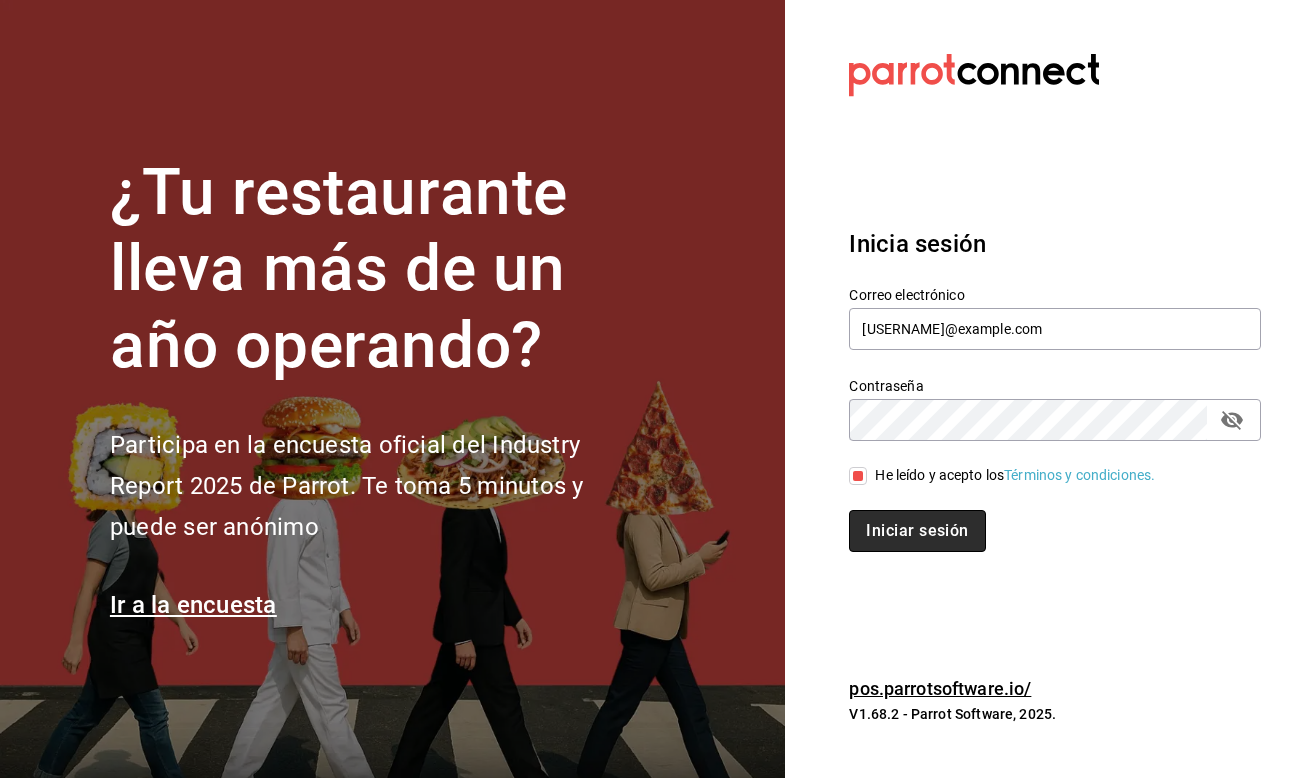 click on "Iniciar sesión" at bounding box center (917, 531) 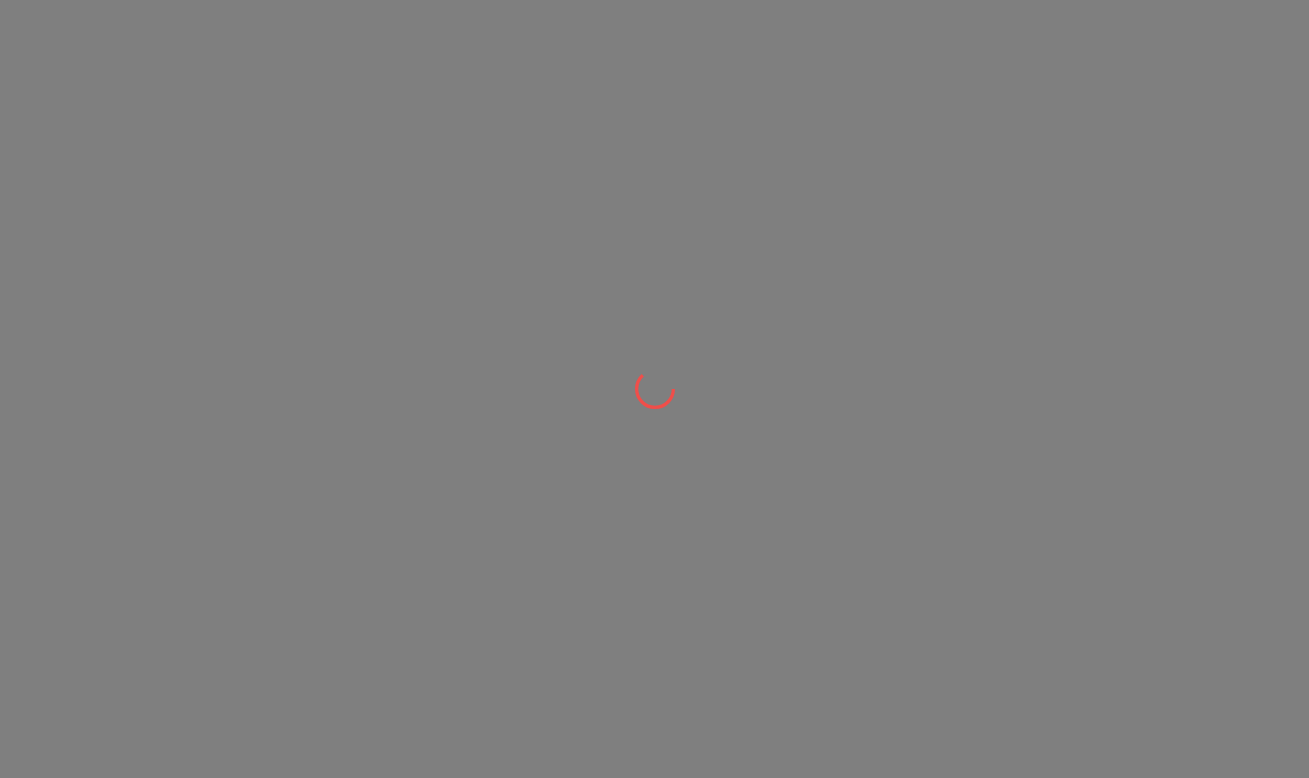 scroll, scrollTop: 0, scrollLeft: 0, axis: both 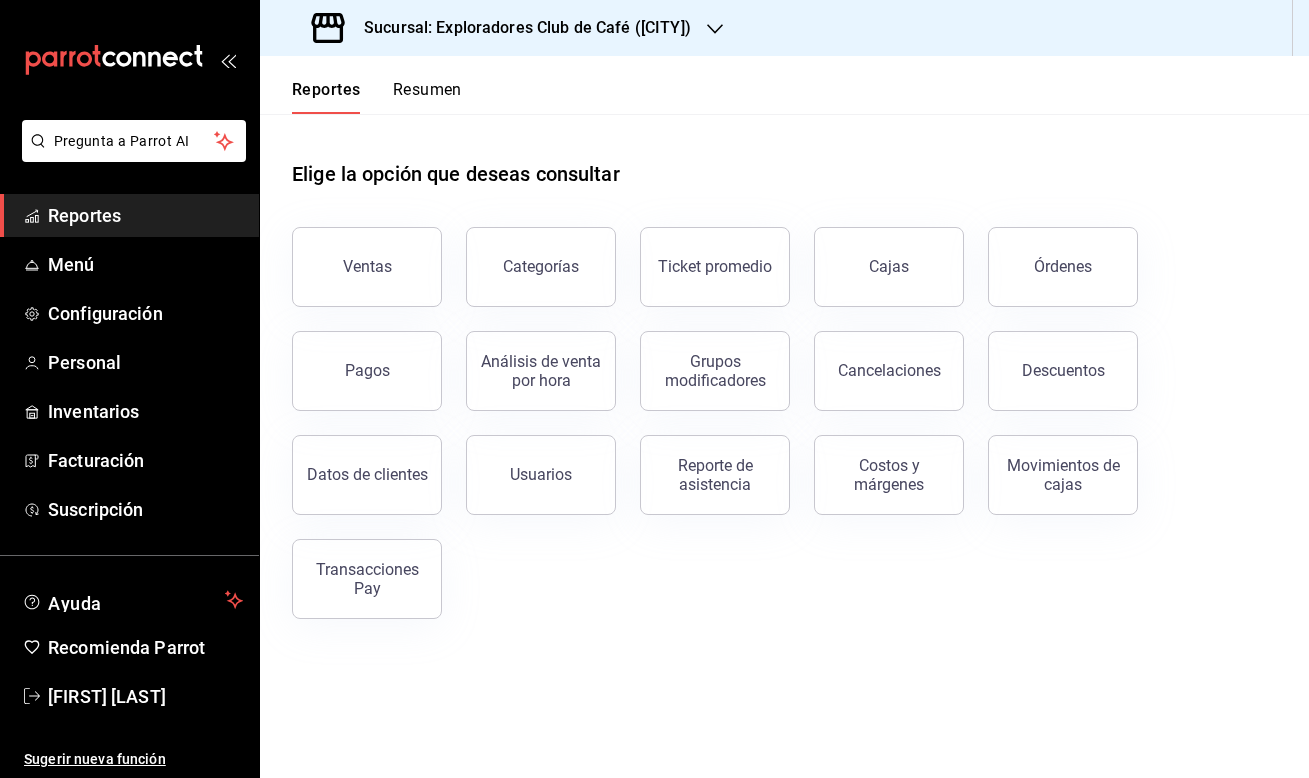 click on "Órdenes" at bounding box center [1051, 255] 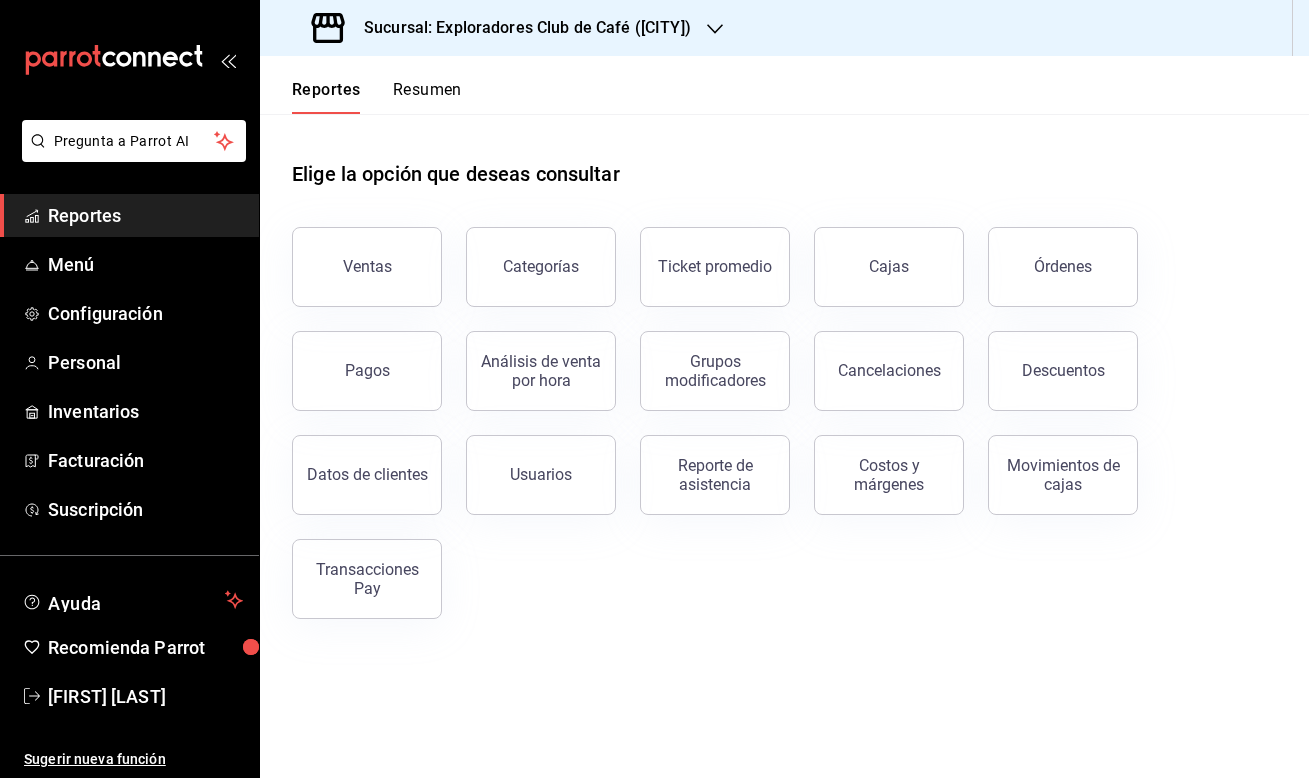 click on "Sucursal: Exploradores Club de Café ([CITY])" at bounding box center [519, 28] 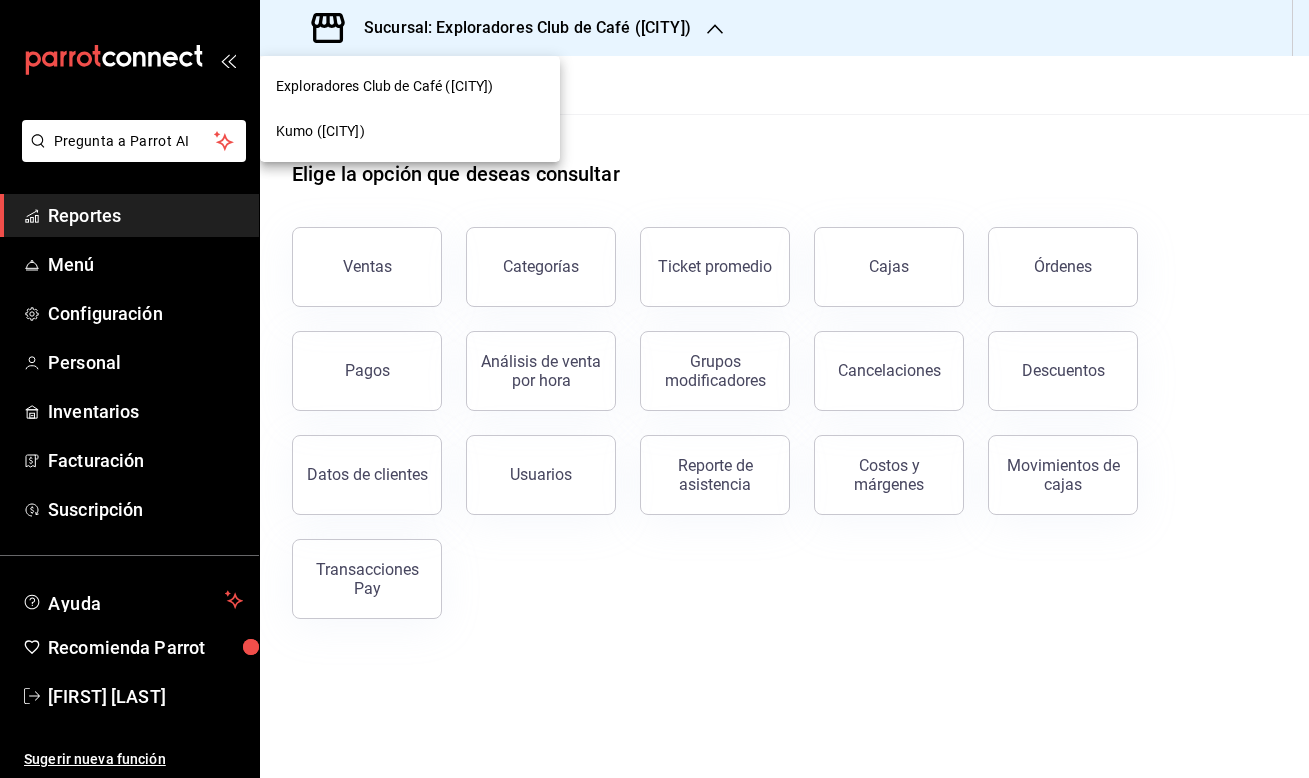 click on "Kumo ([CITY])" at bounding box center [410, 131] 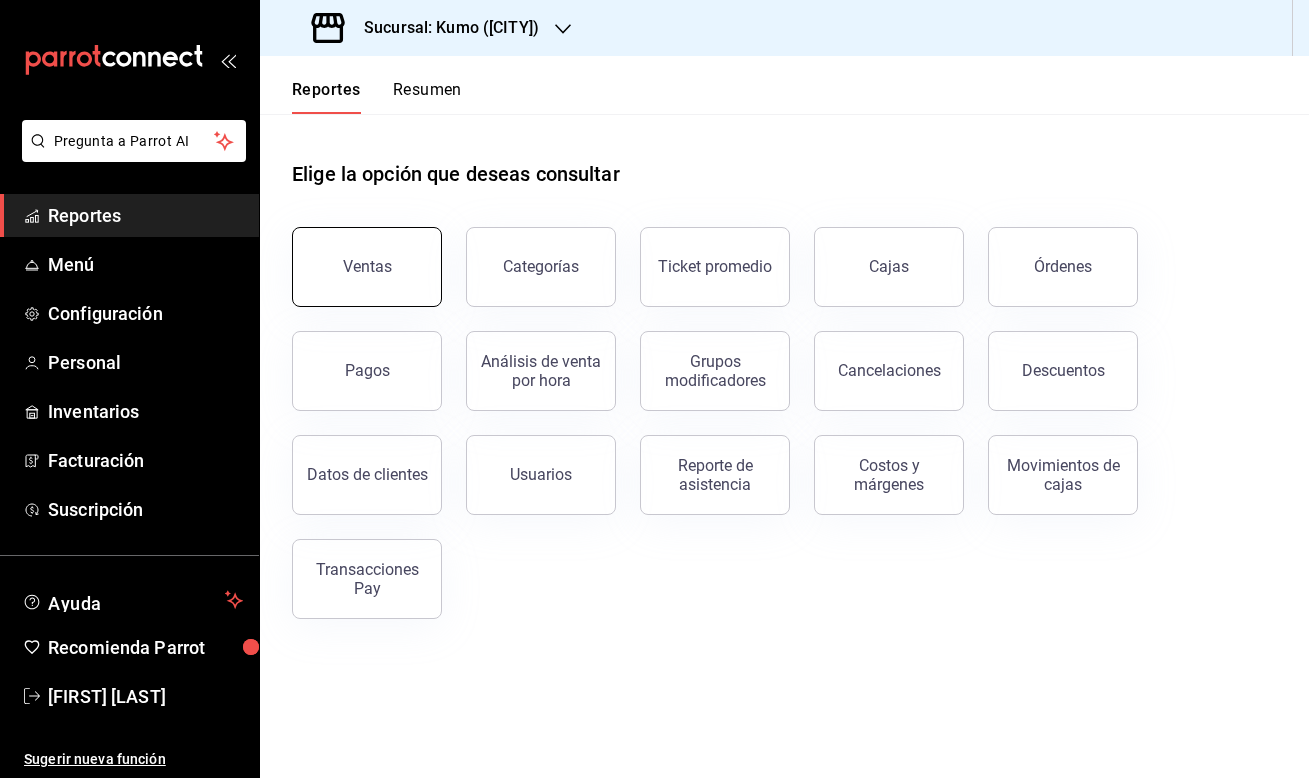 click on "Ventas" at bounding box center (367, 266) 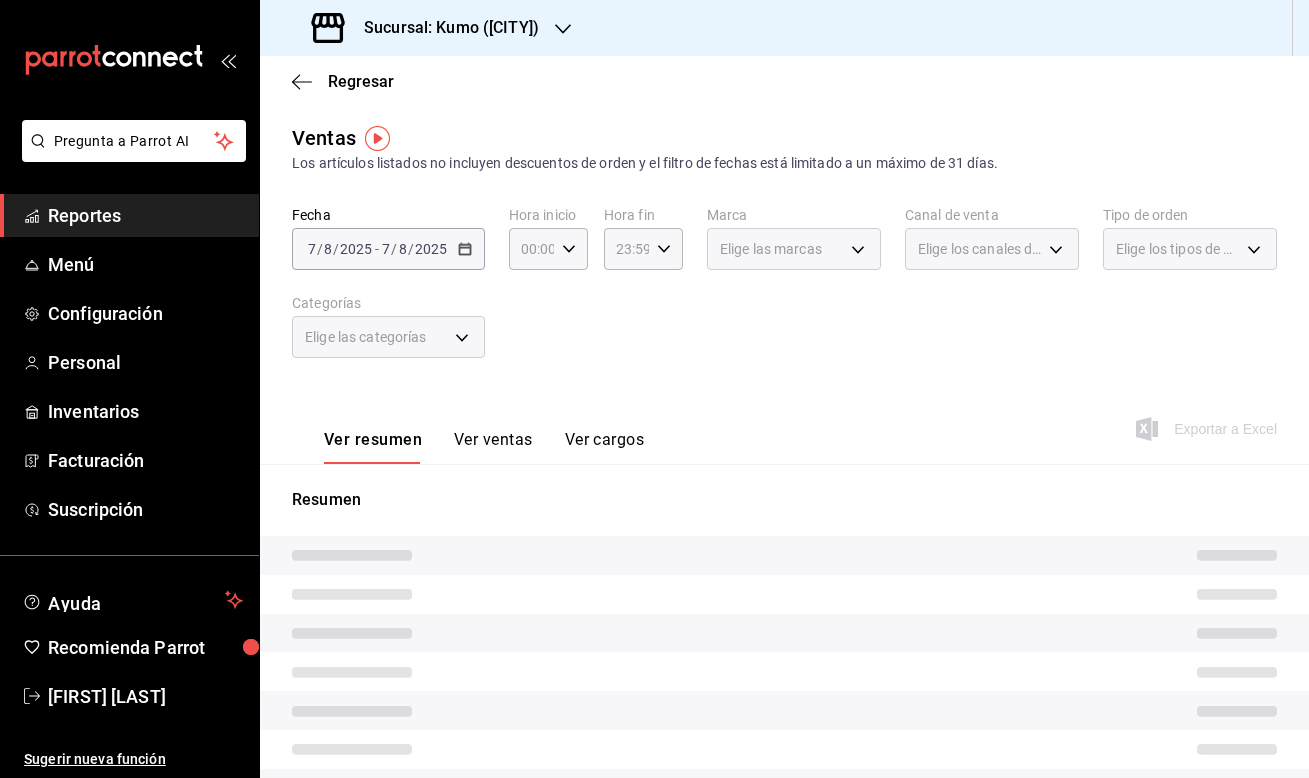 click on "2025-08-07 7 / 8 / 2025 - 2025-08-07 7 / 8 / 2025" at bounding box center (388, 249) 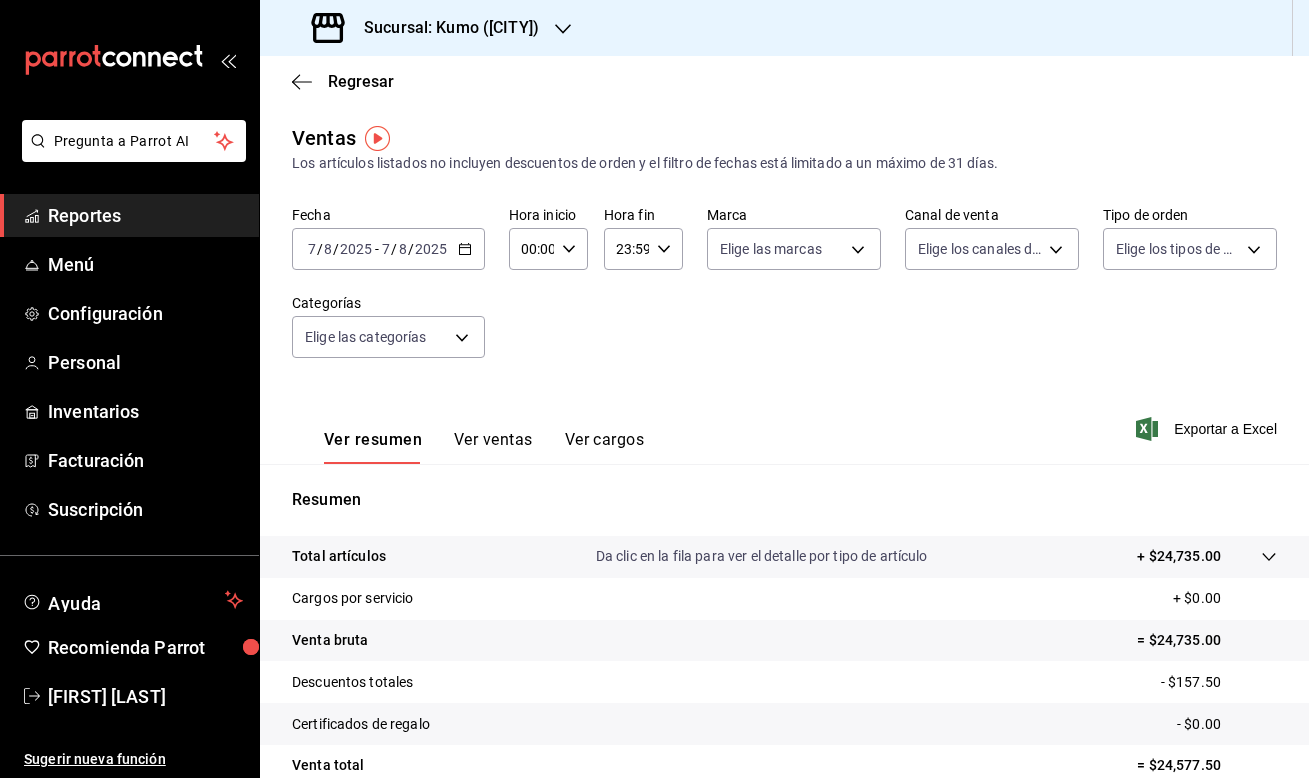 click 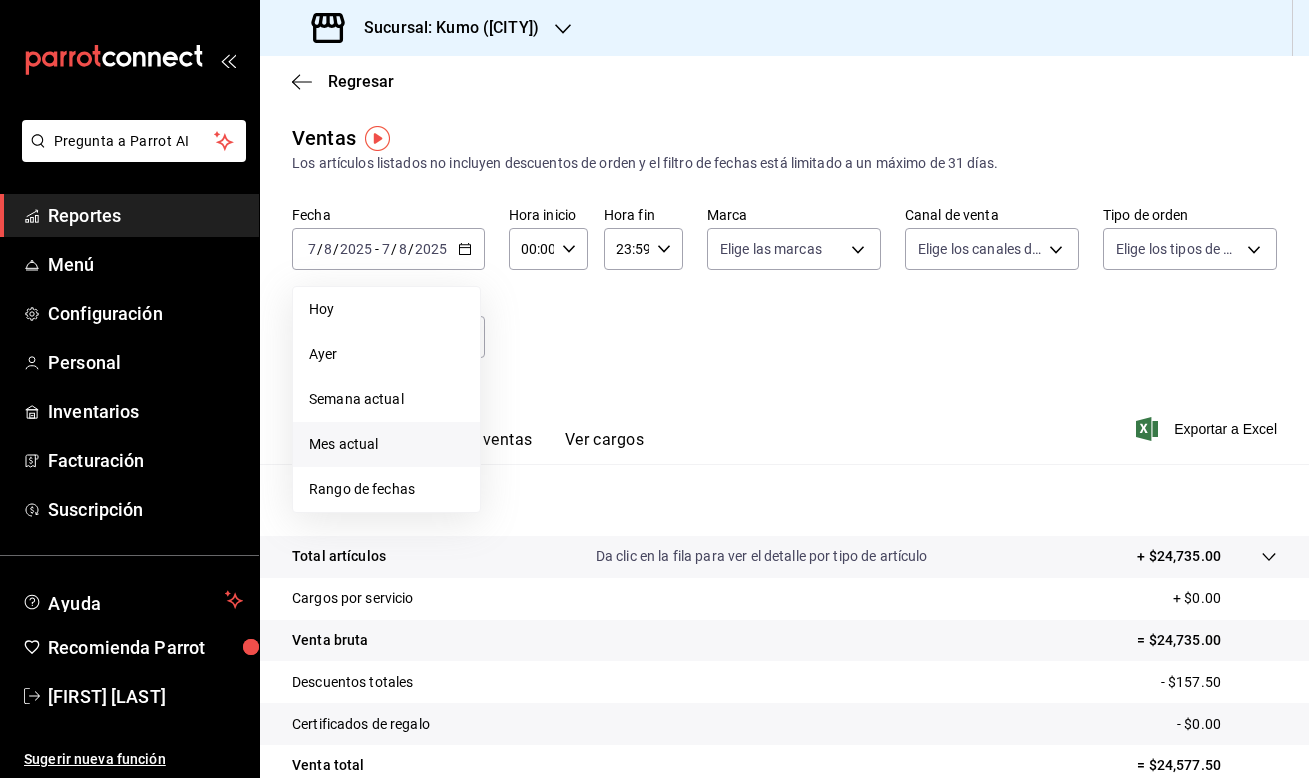 click on "Mes actual" at bounding box center [386, 444] 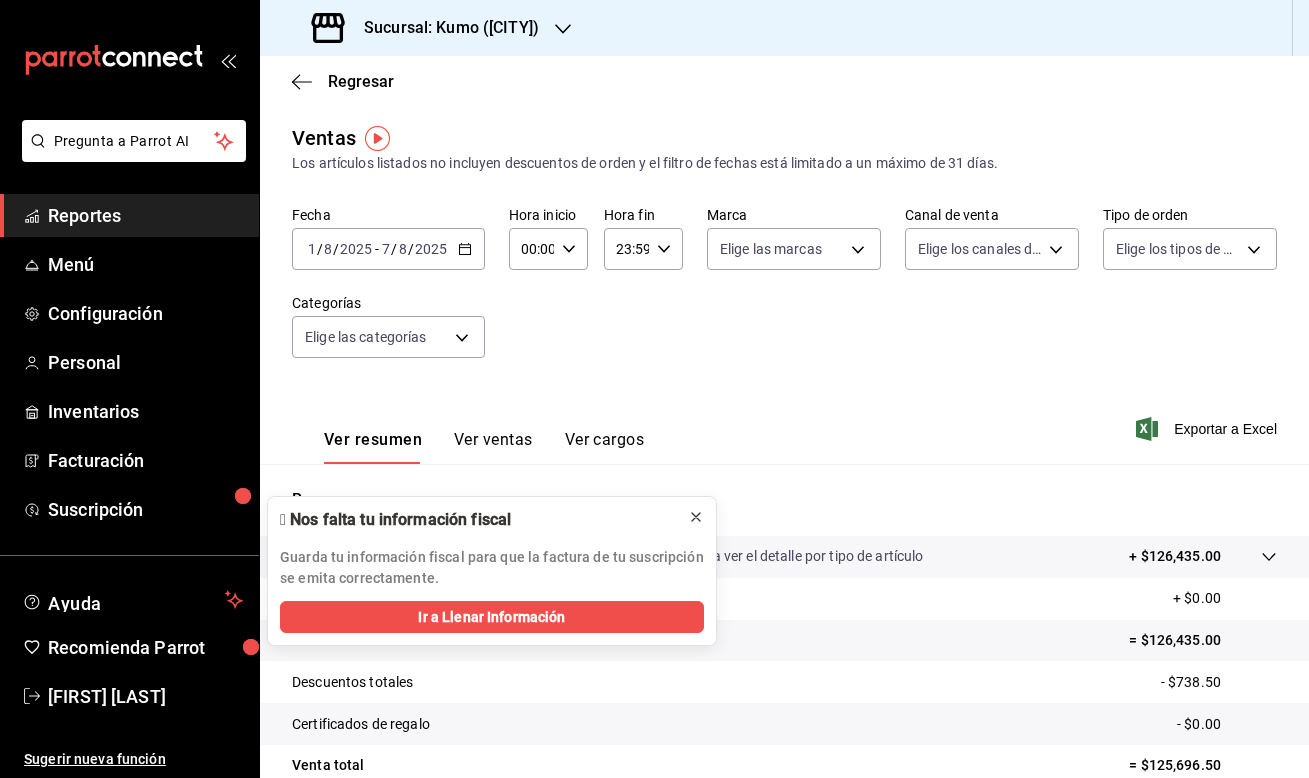 click 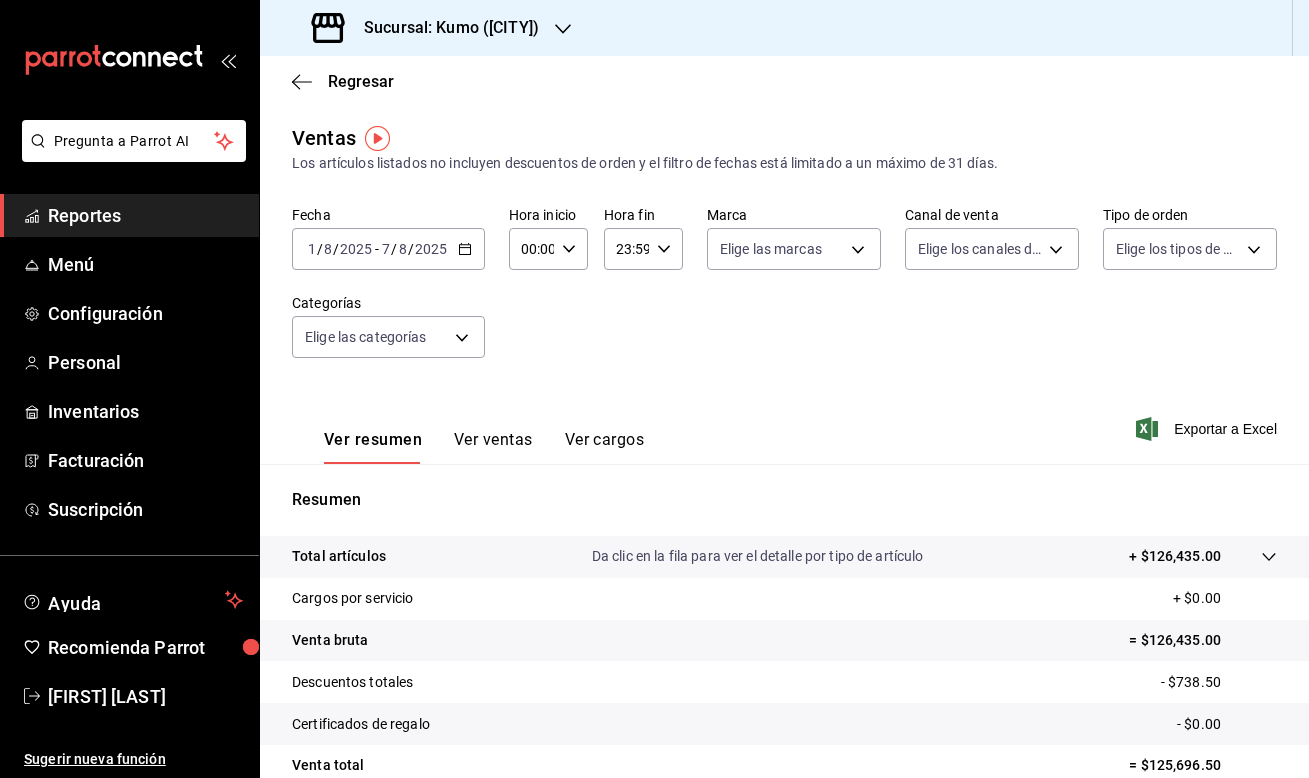 click on "2025-08-01 1 / 8 / 2025 - 2025-08-07 7 / 8 / 2025" at bounding box center [388, 249] 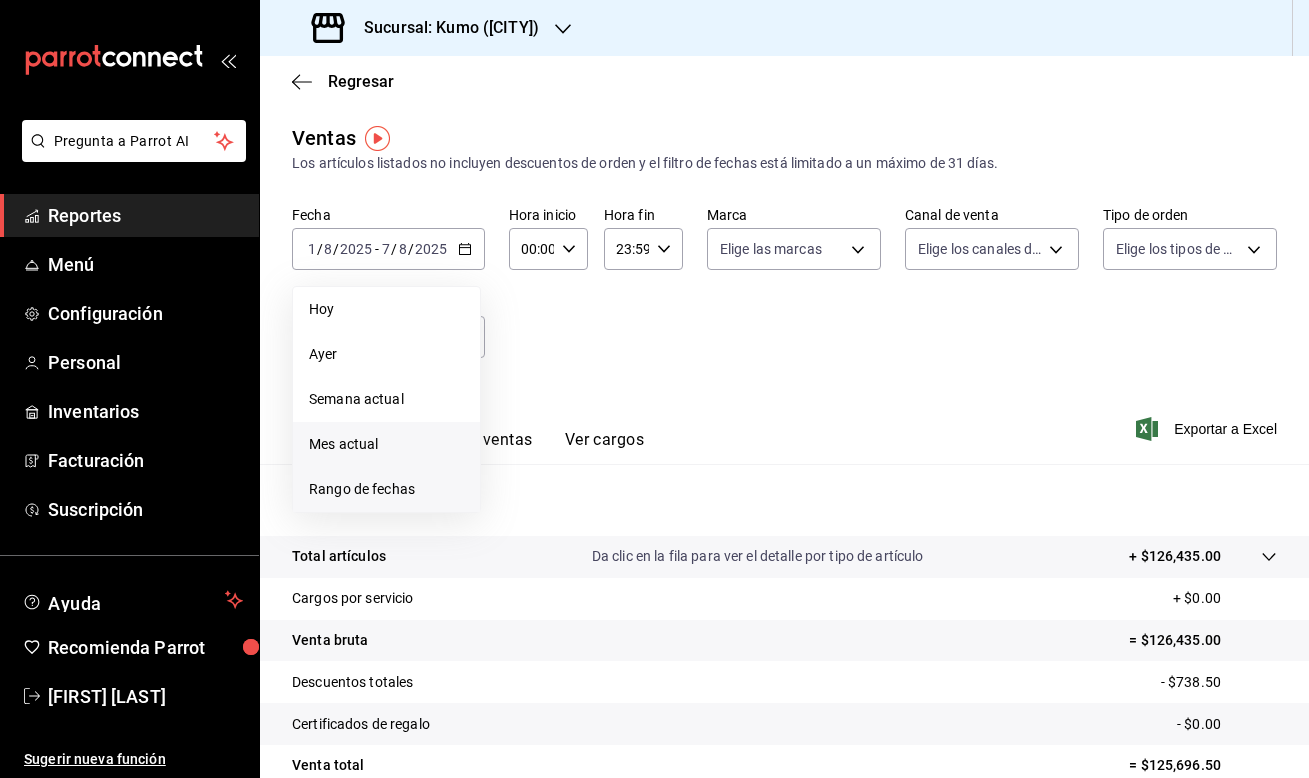 click on "Rango de fechas" at bounding box center [386, 489] 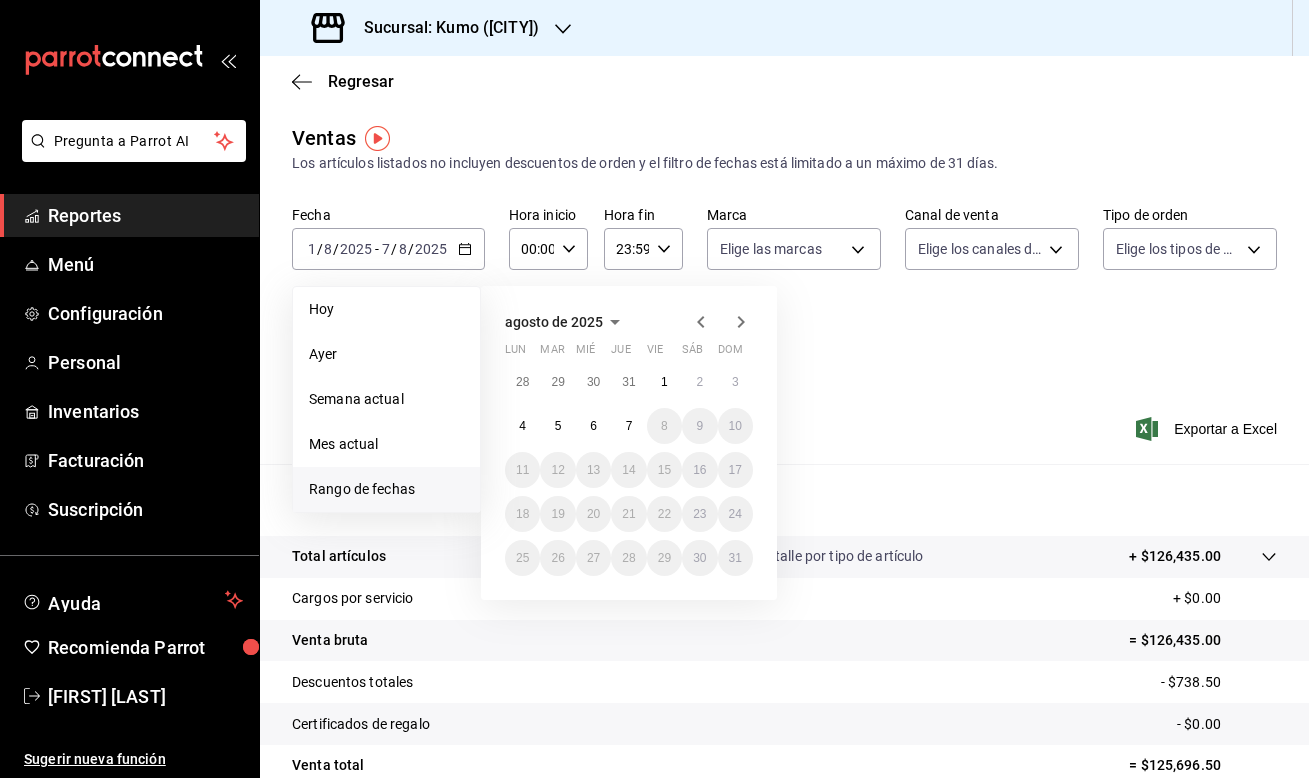 click 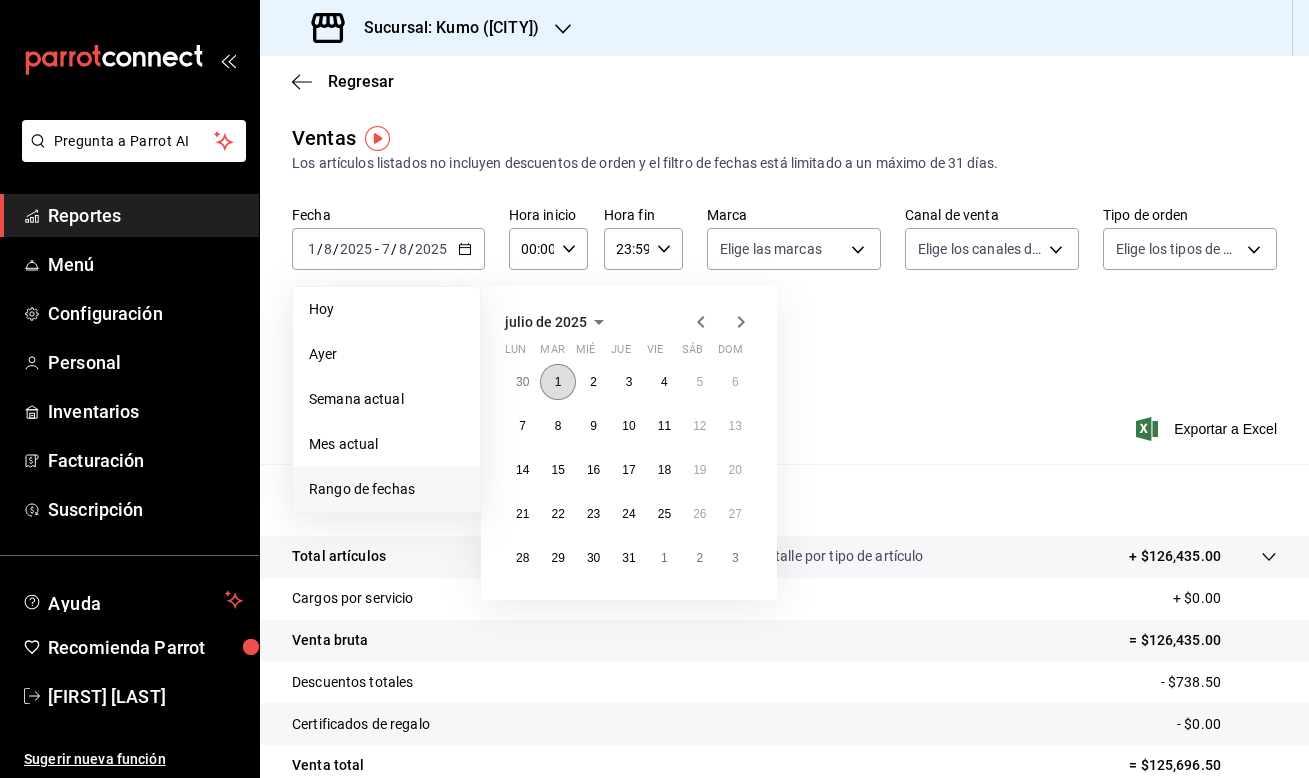 click on "1" at bounding box center [557, 382] 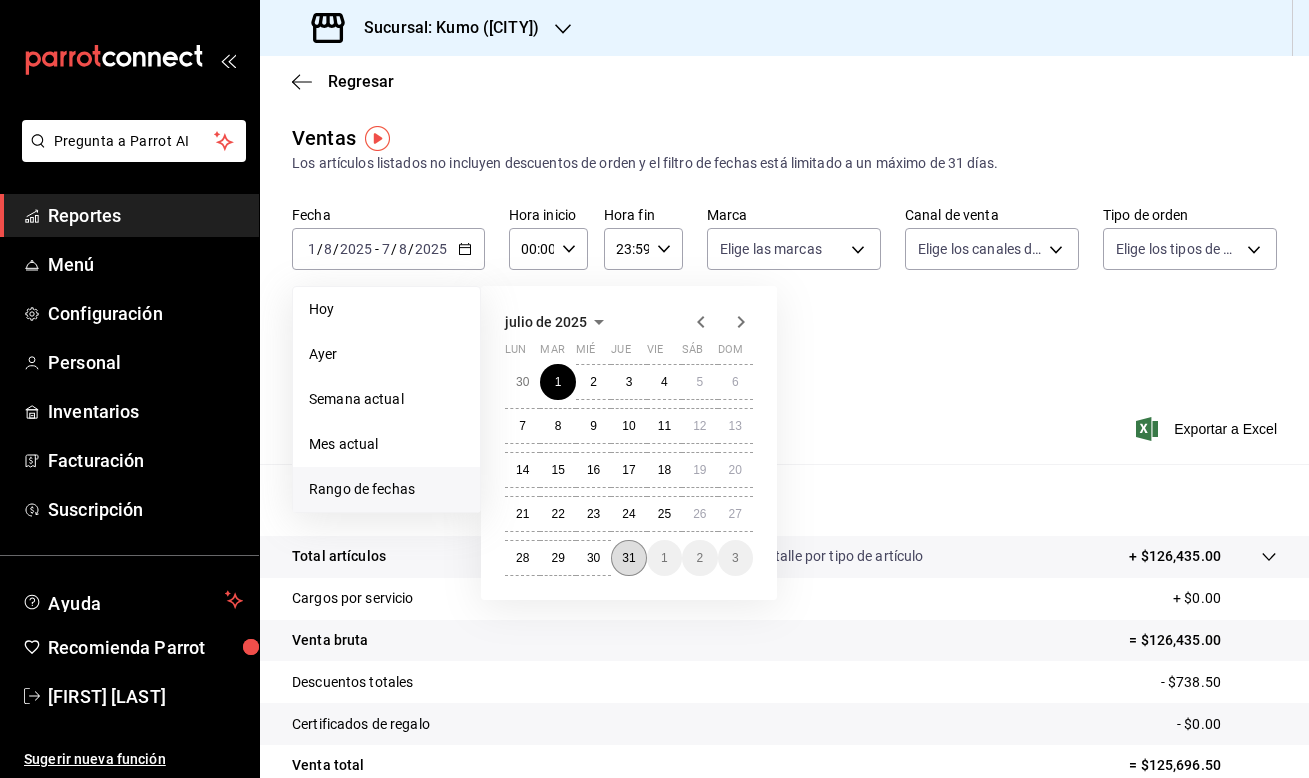click on "31" at bounding box center (628, 558) 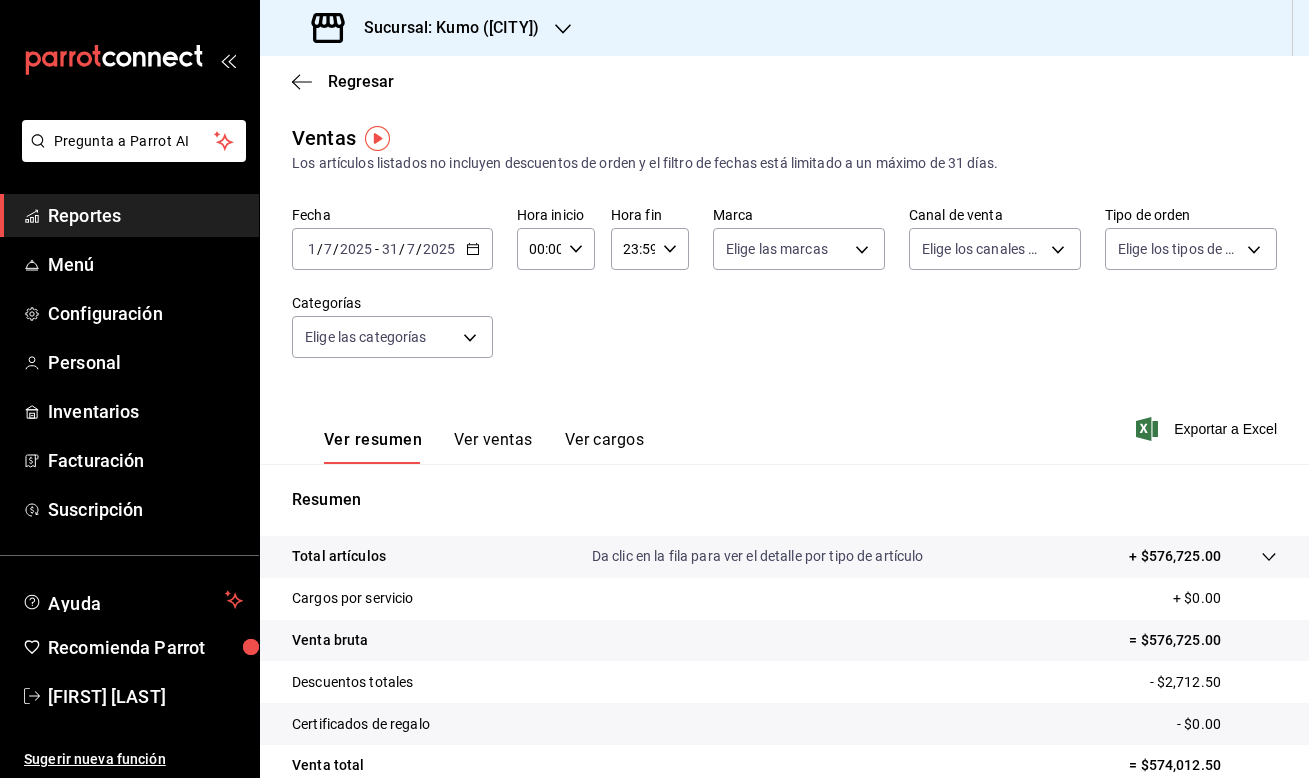 click on "Ver ventas" at bounding box center (493, 447) 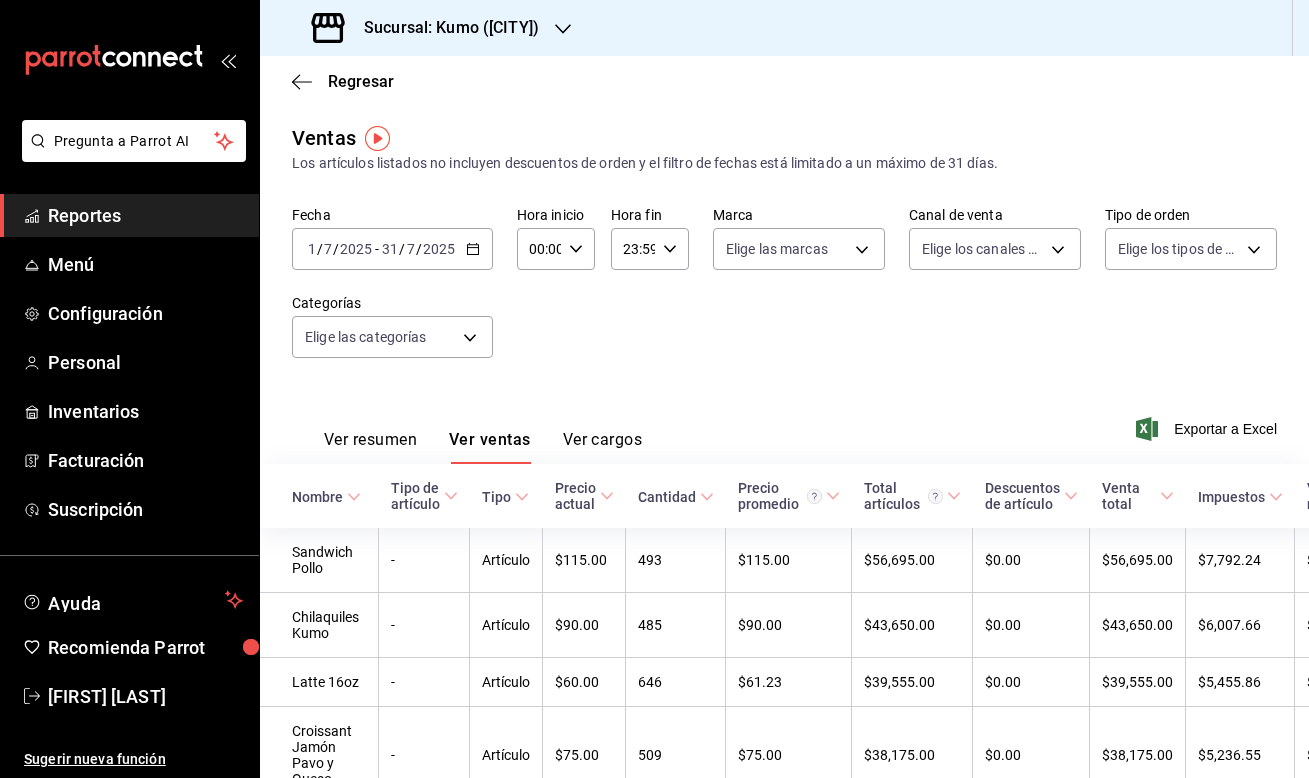 click on "Nombre" at bounding box center (326, 497) 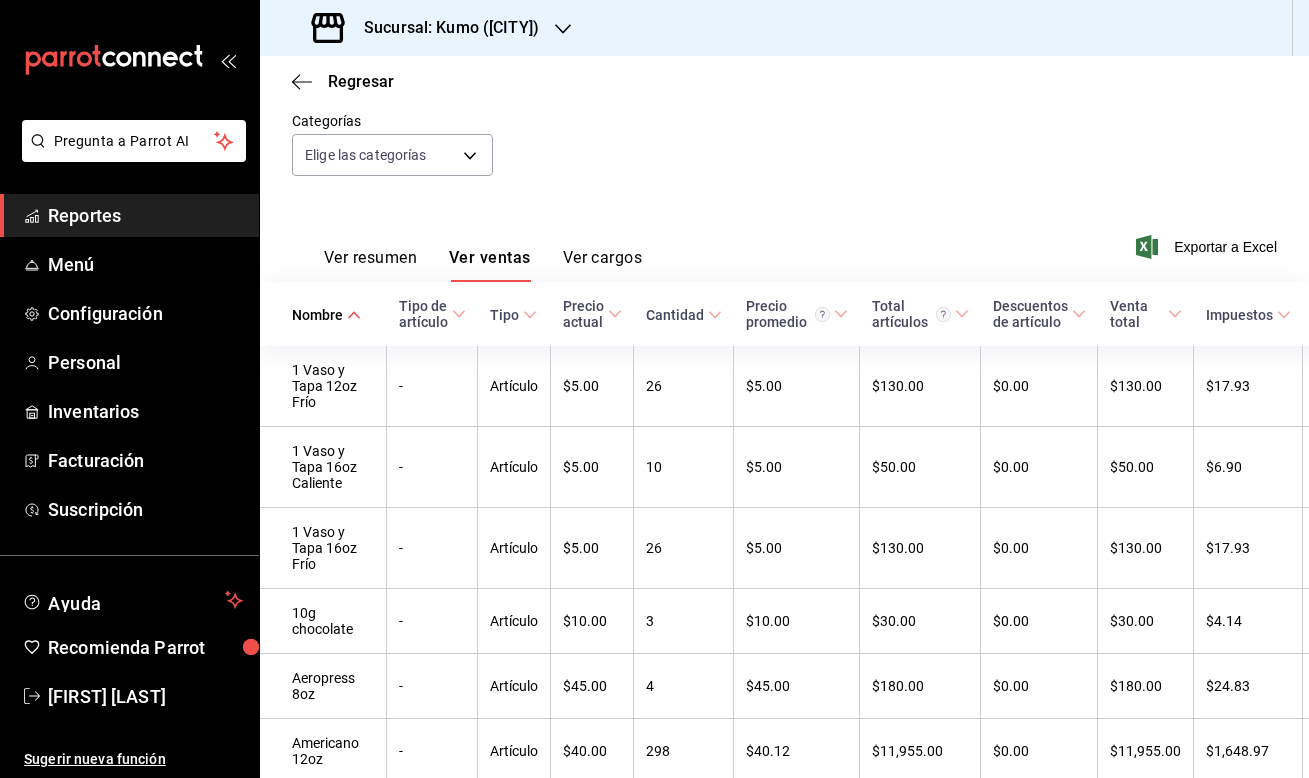 scroll, scrollTop: 184, scrollLeft: 0, axis: vertical 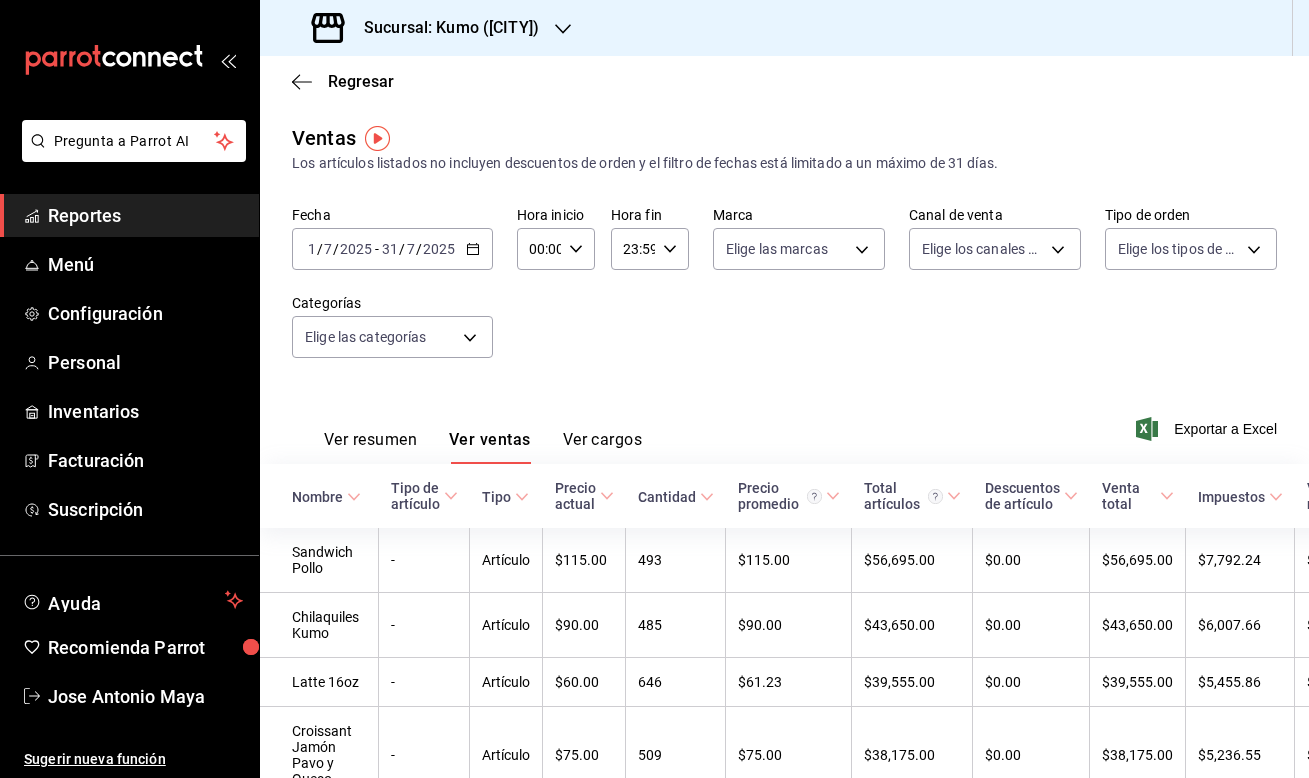 click on "Cantidad" at bounding box center [676, 496] 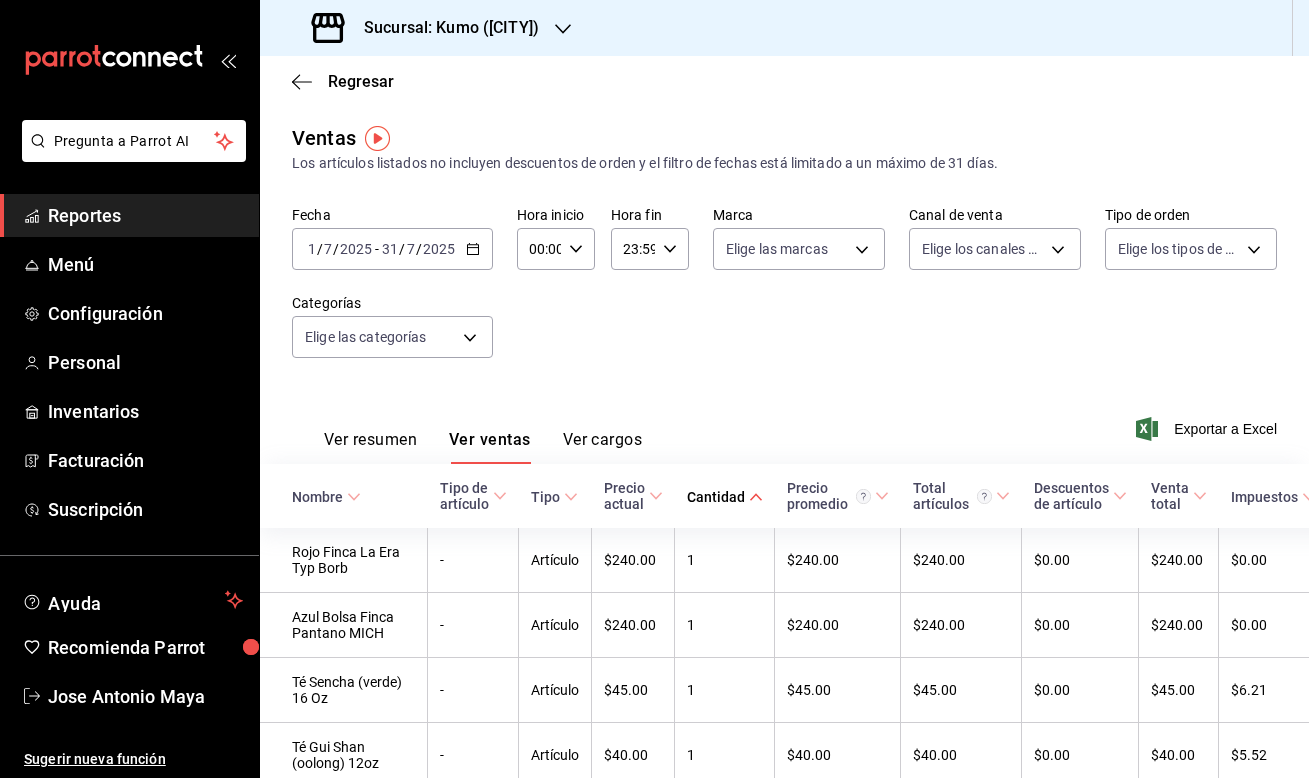 click at bounding box center [354, 497] 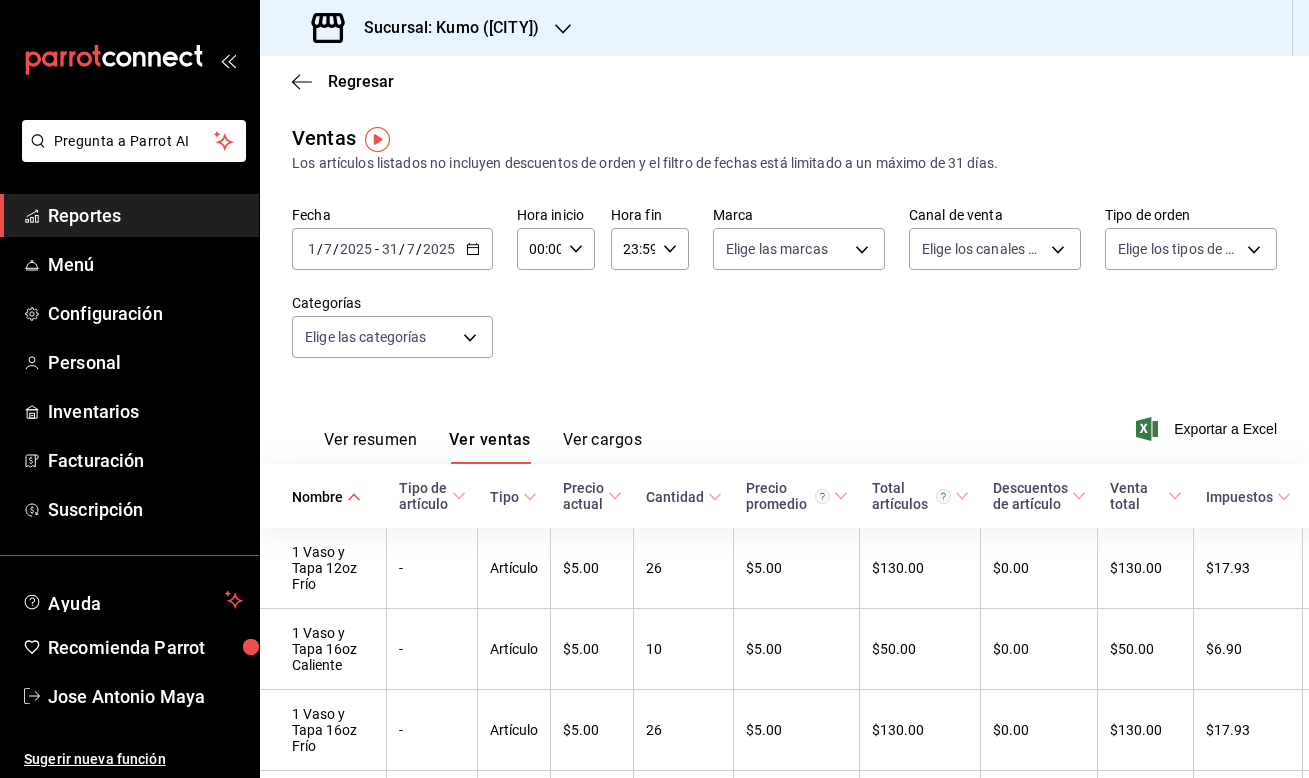 scroll, scrollTop: 0, scrollLeft: 0, axis: both 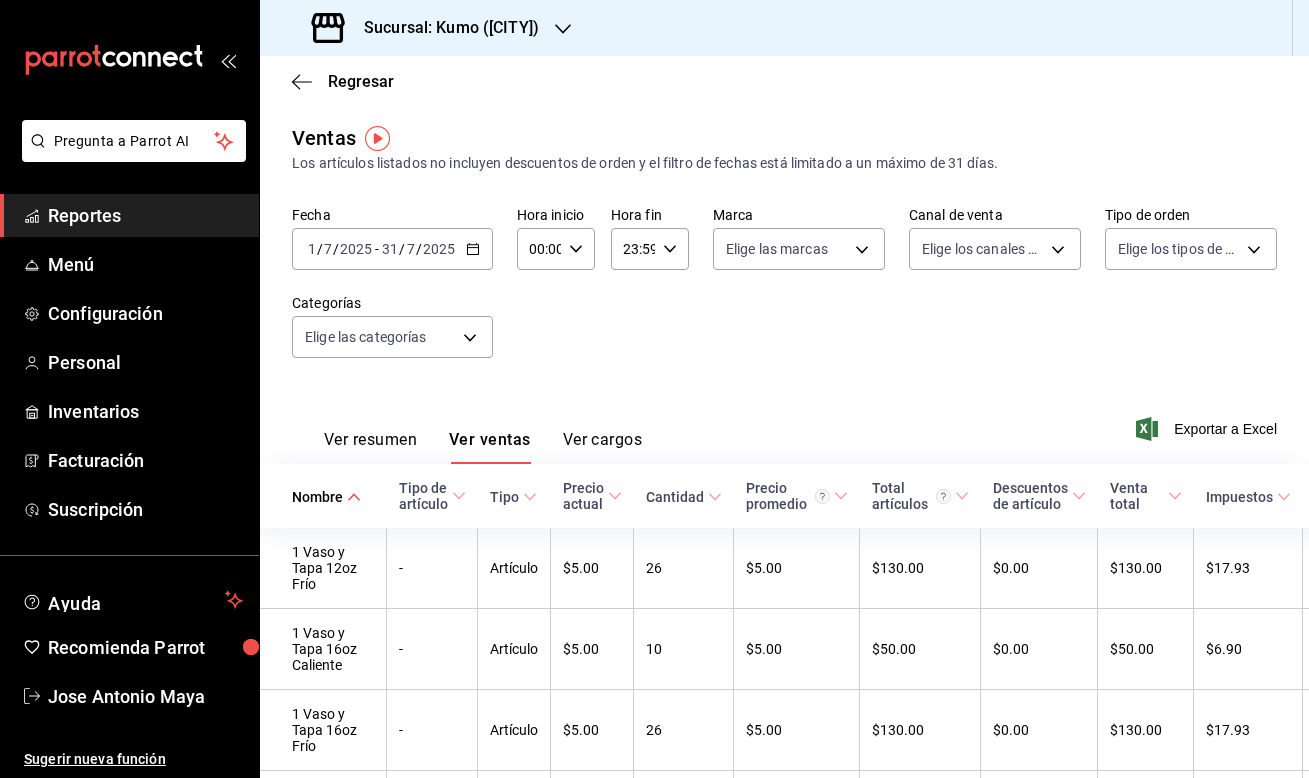 click on "2025-07-01 1 / 7 / 2025 - 2025-07-31 31 / 7 / 2025" at bounding box center (392, 249) 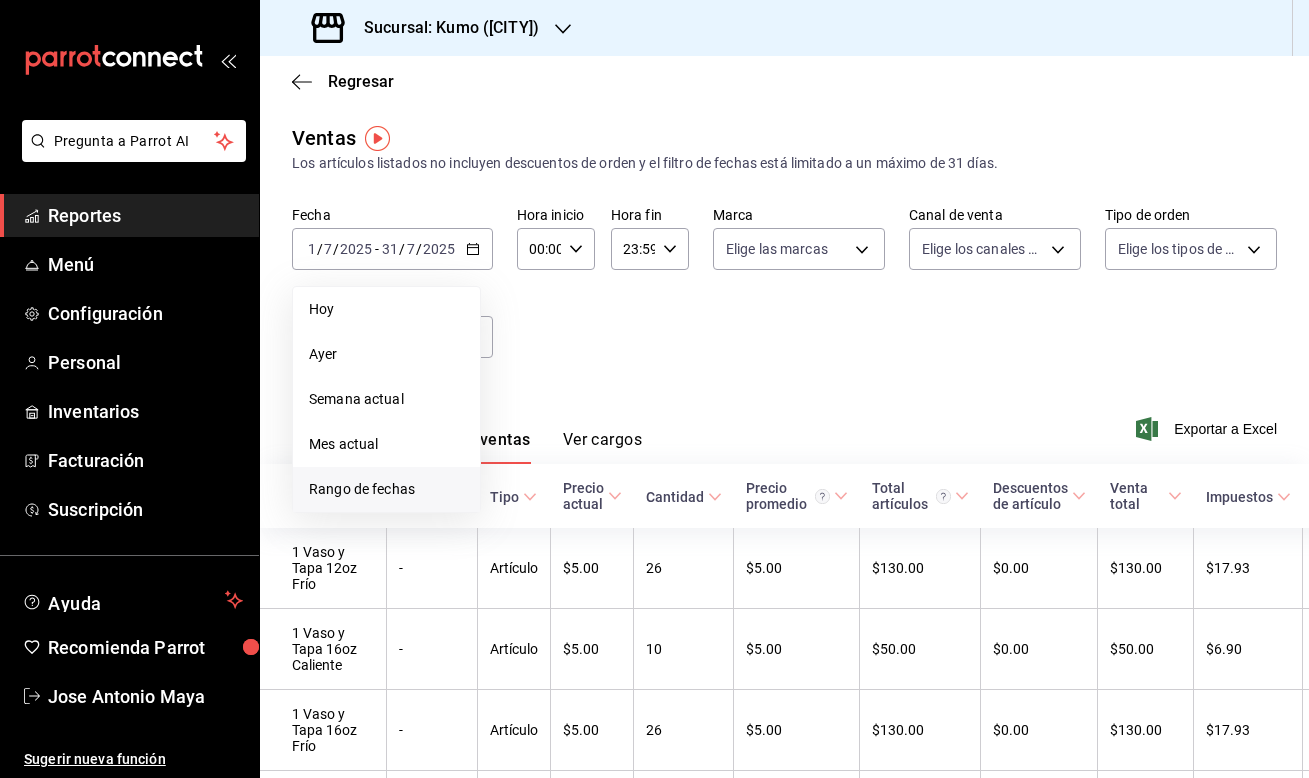 click on "Rango de fechas" at bounding box center (386, 489) 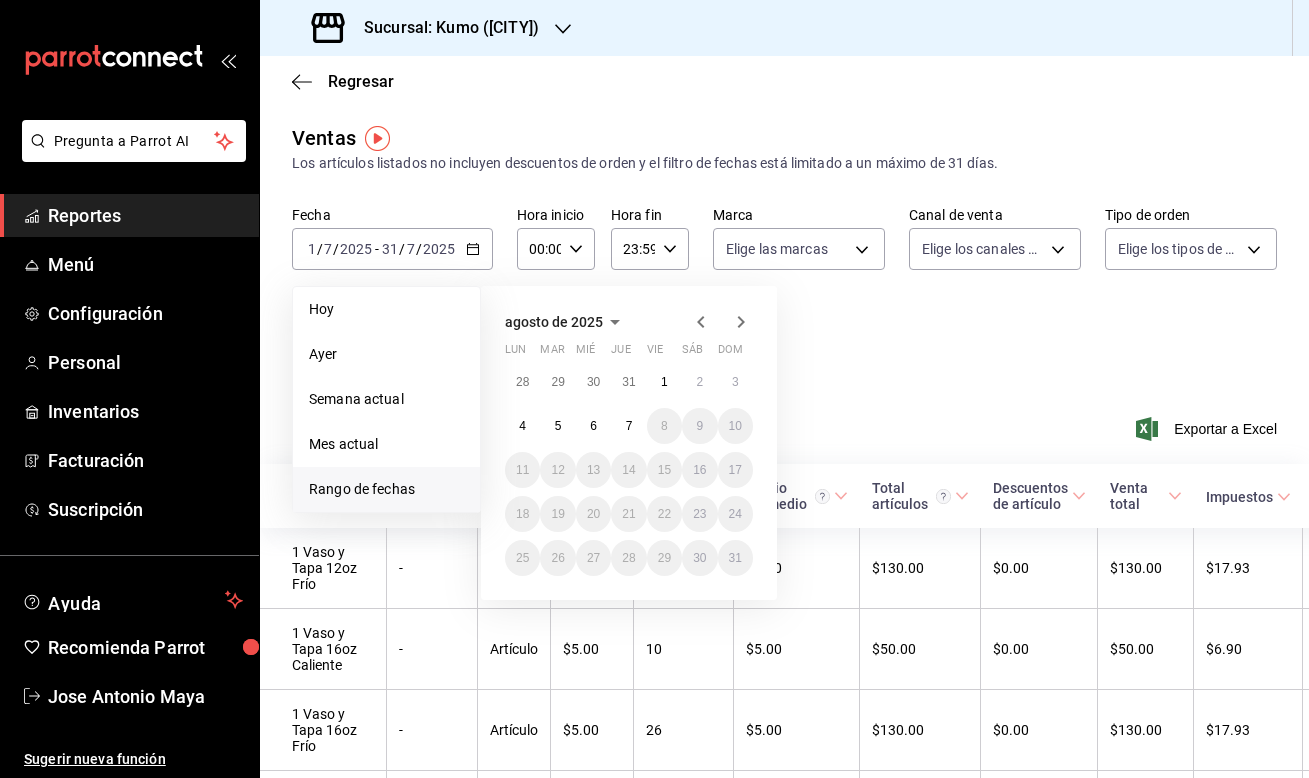 click 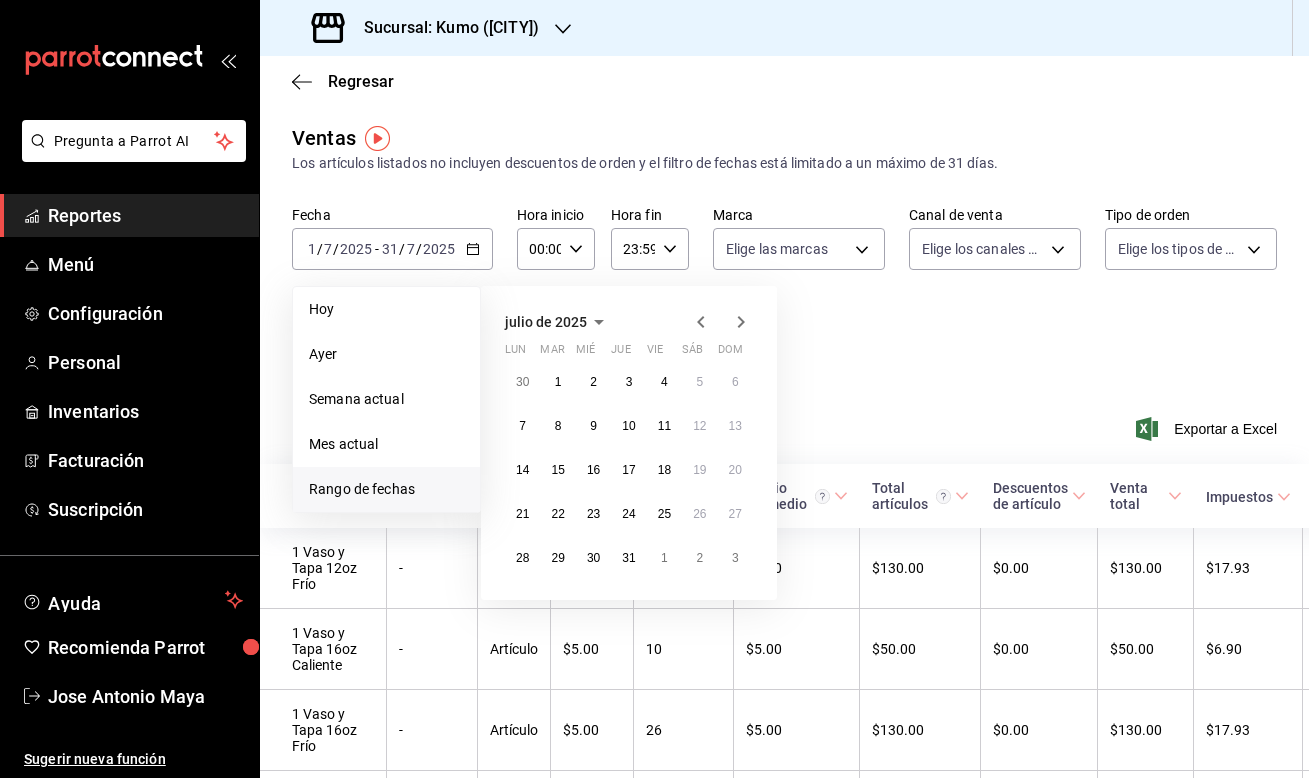 click 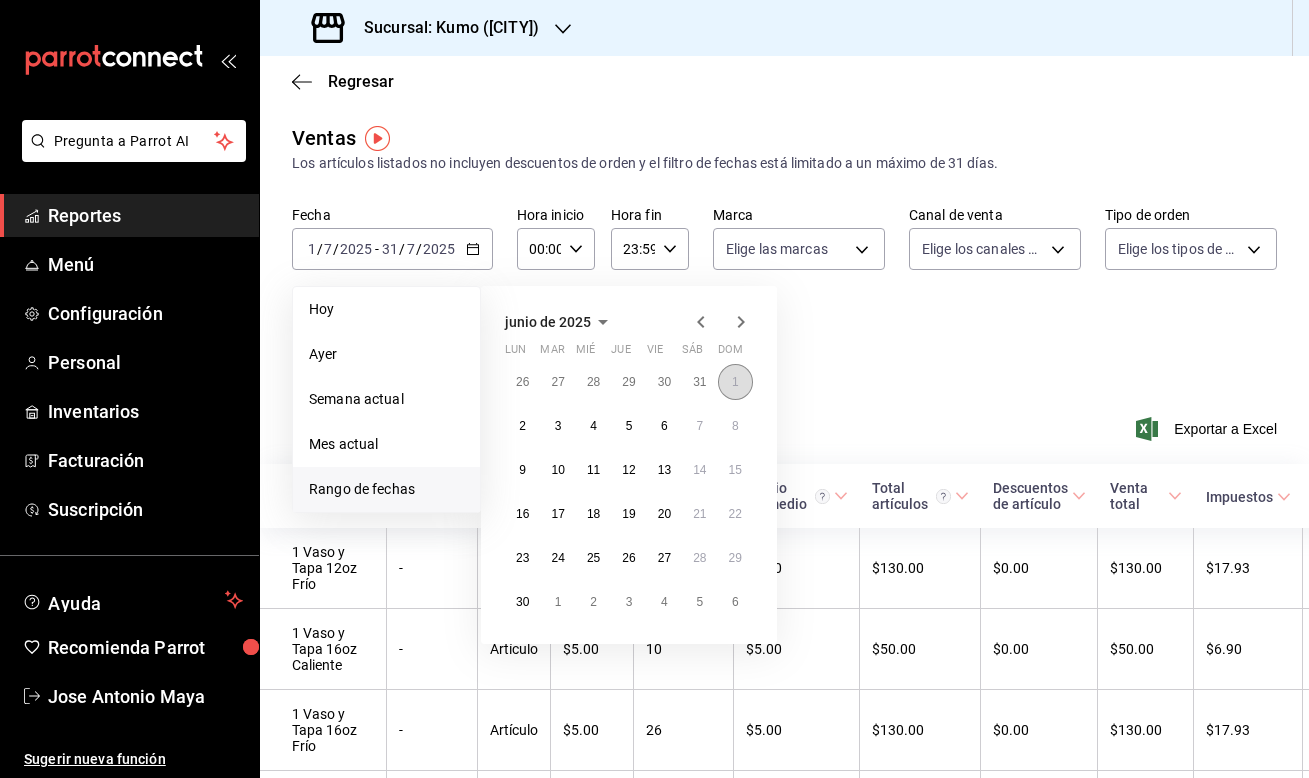click on "1" at bounding box center (735, 382) 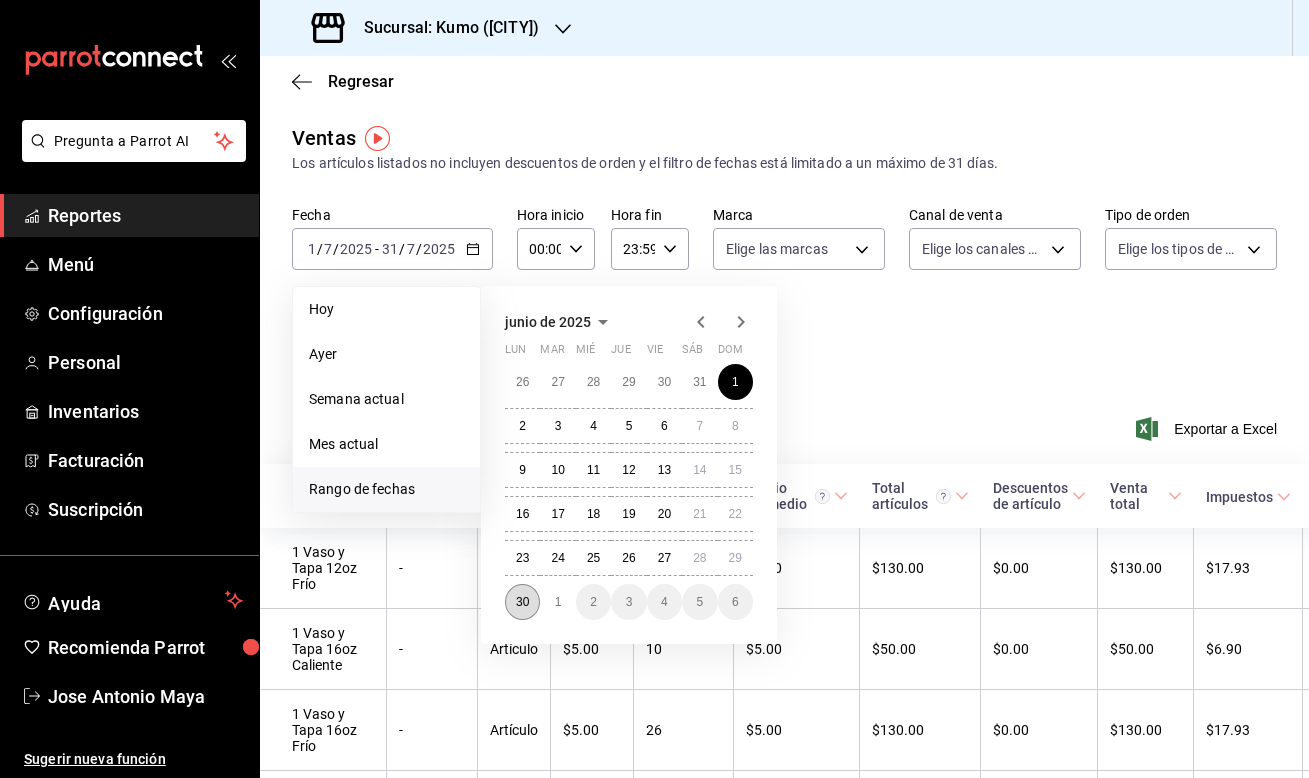 click on "30" at bounding box center [522, 602] 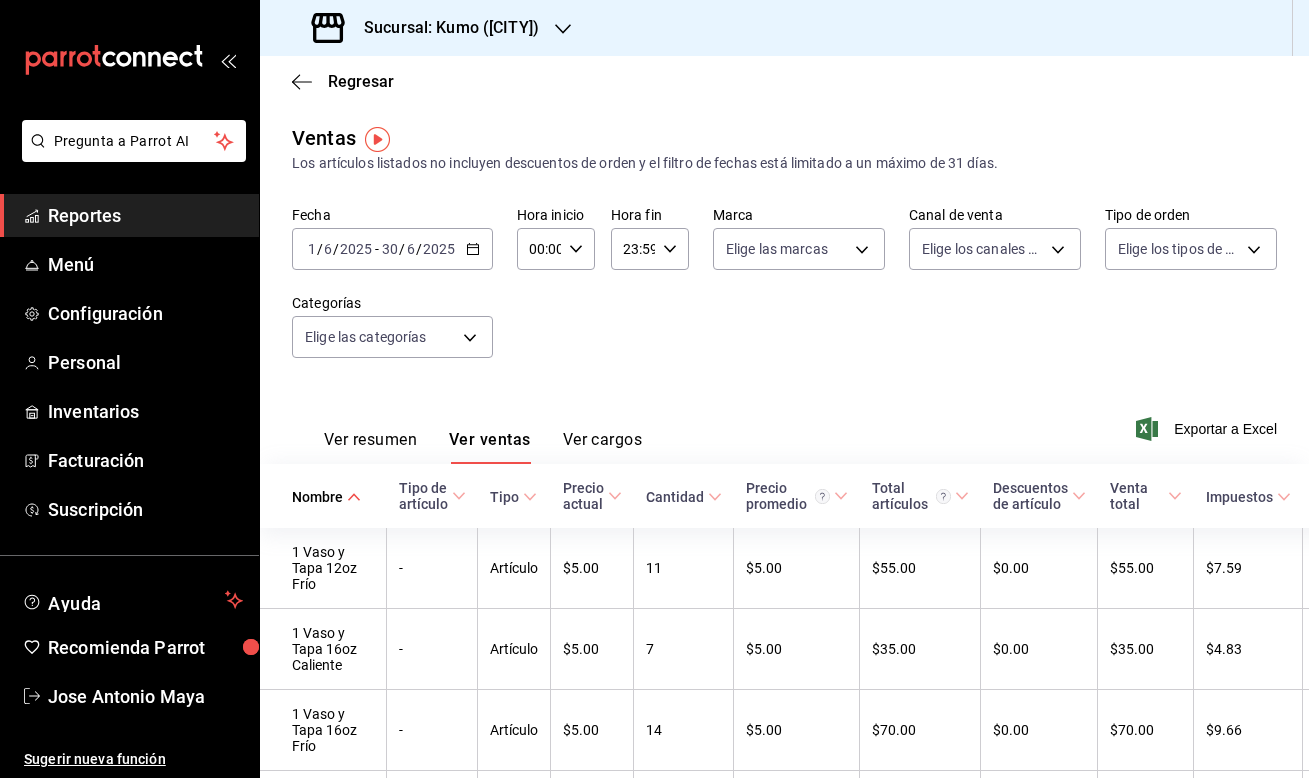 scroll, scrollTop: 0, scrollLeft: 0, axis: both 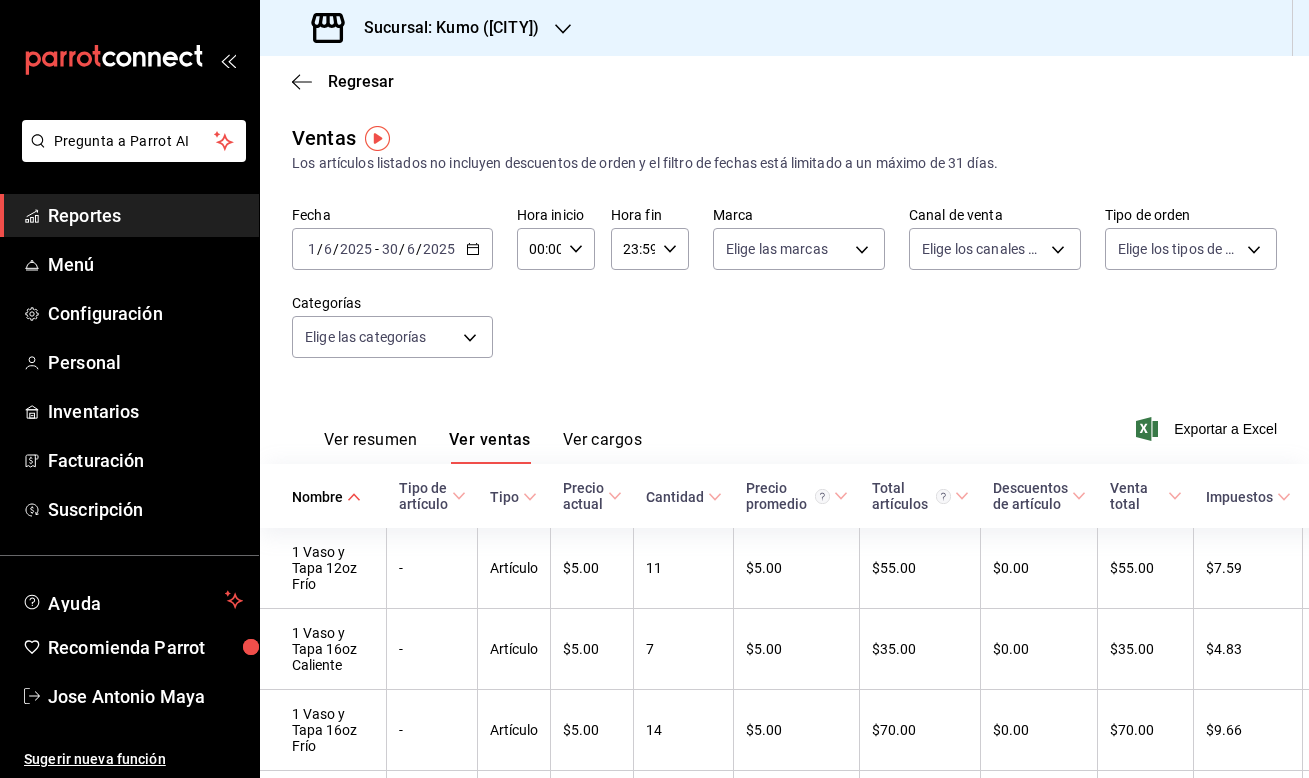 click 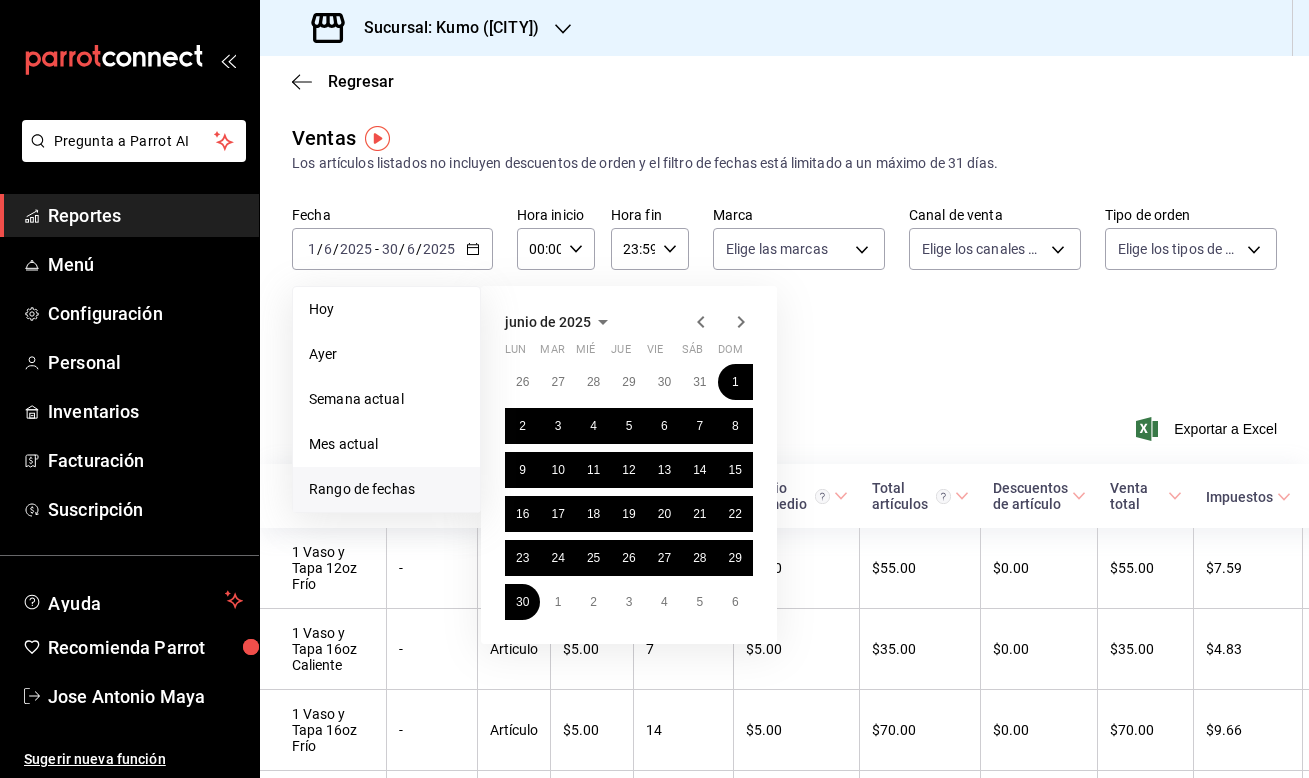 click 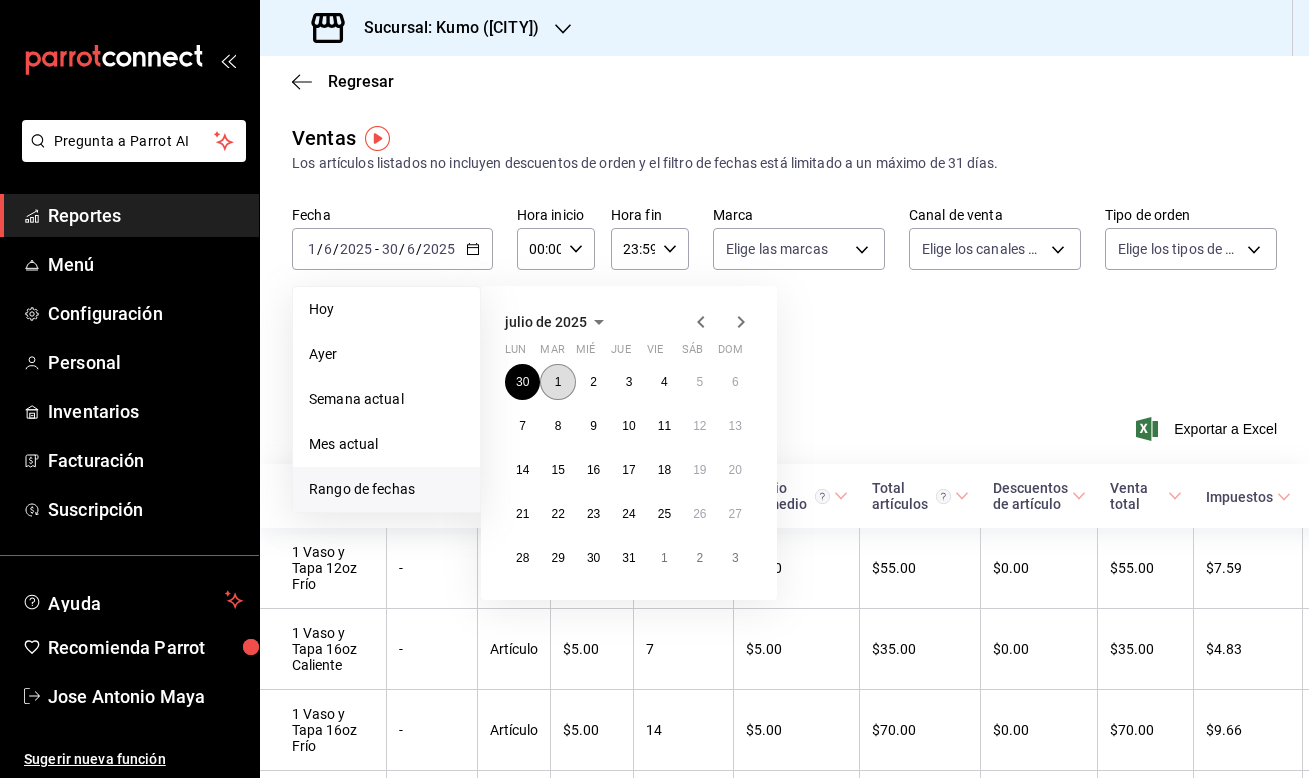 click on "1" at bounding box center [557, 382] 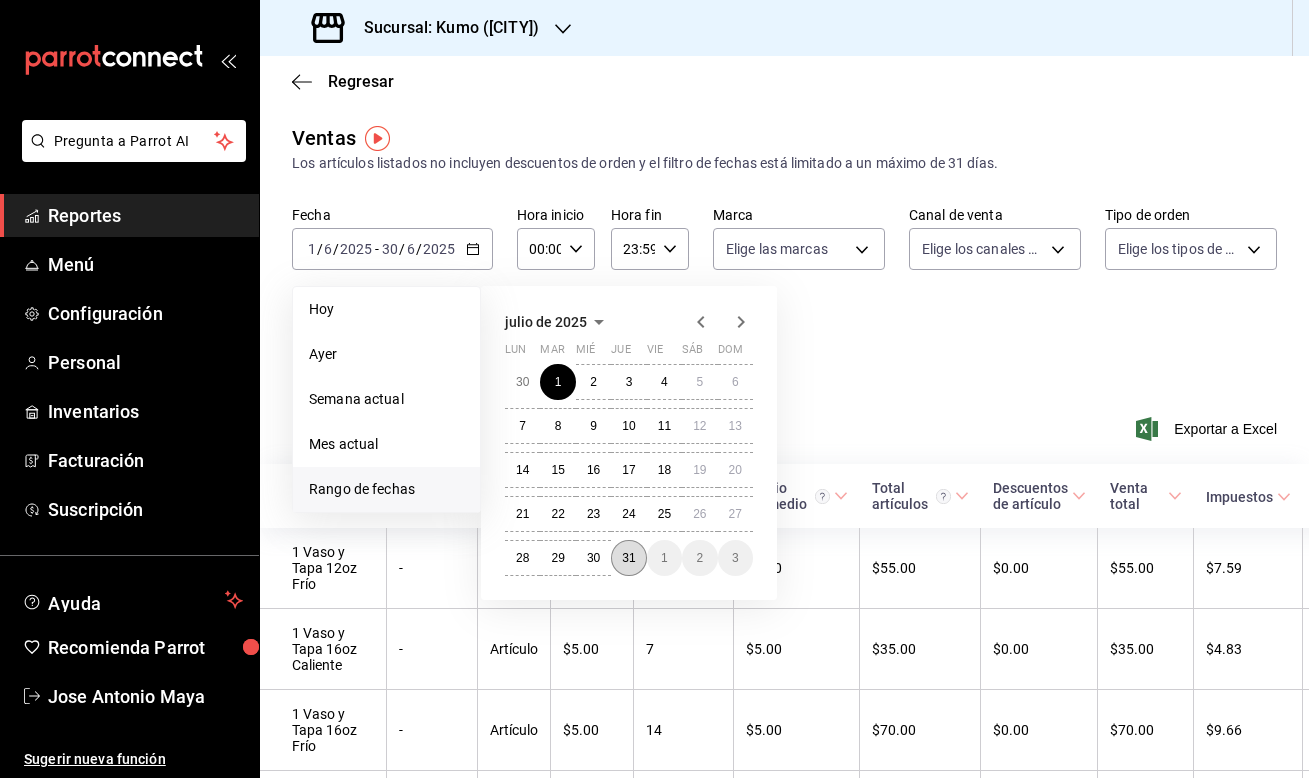 click on "31" at bounding box center (628, 558) 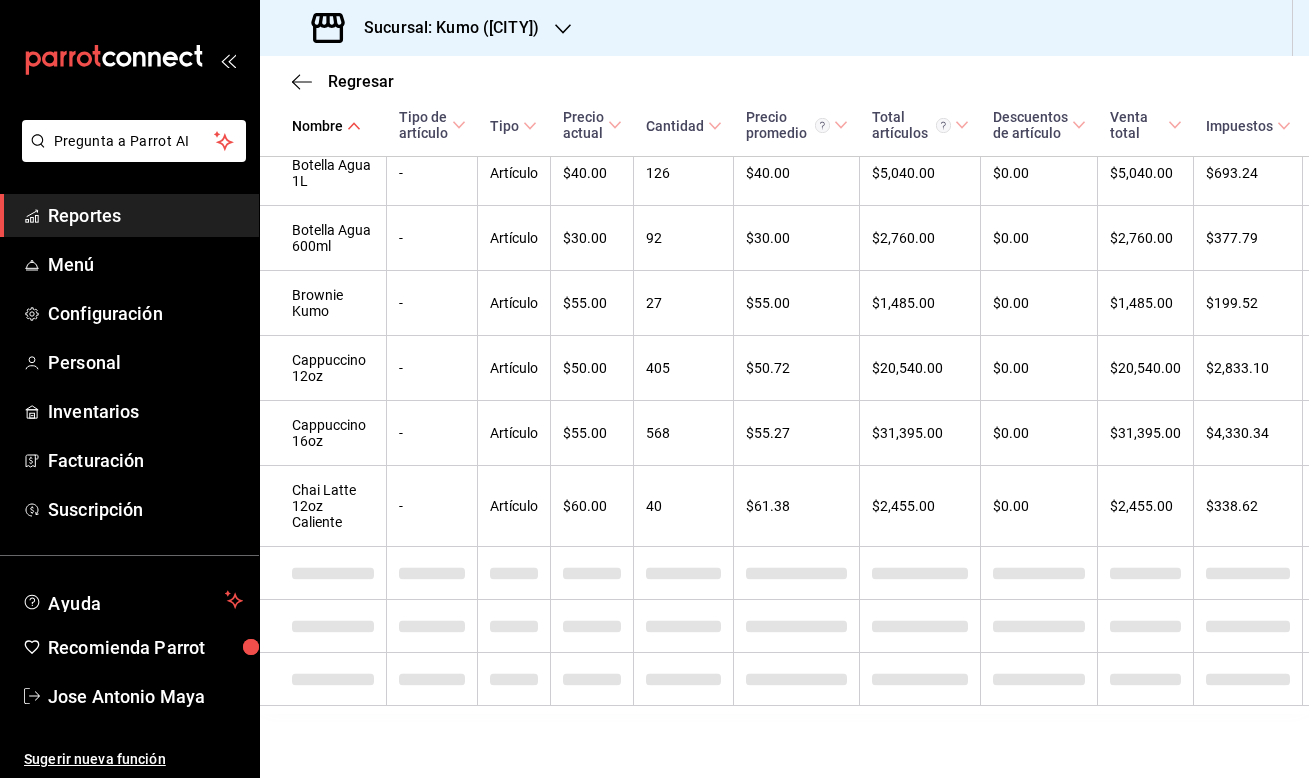 scroll, scrollTop: 1430, scrollLeft: 0, axis: vertical 